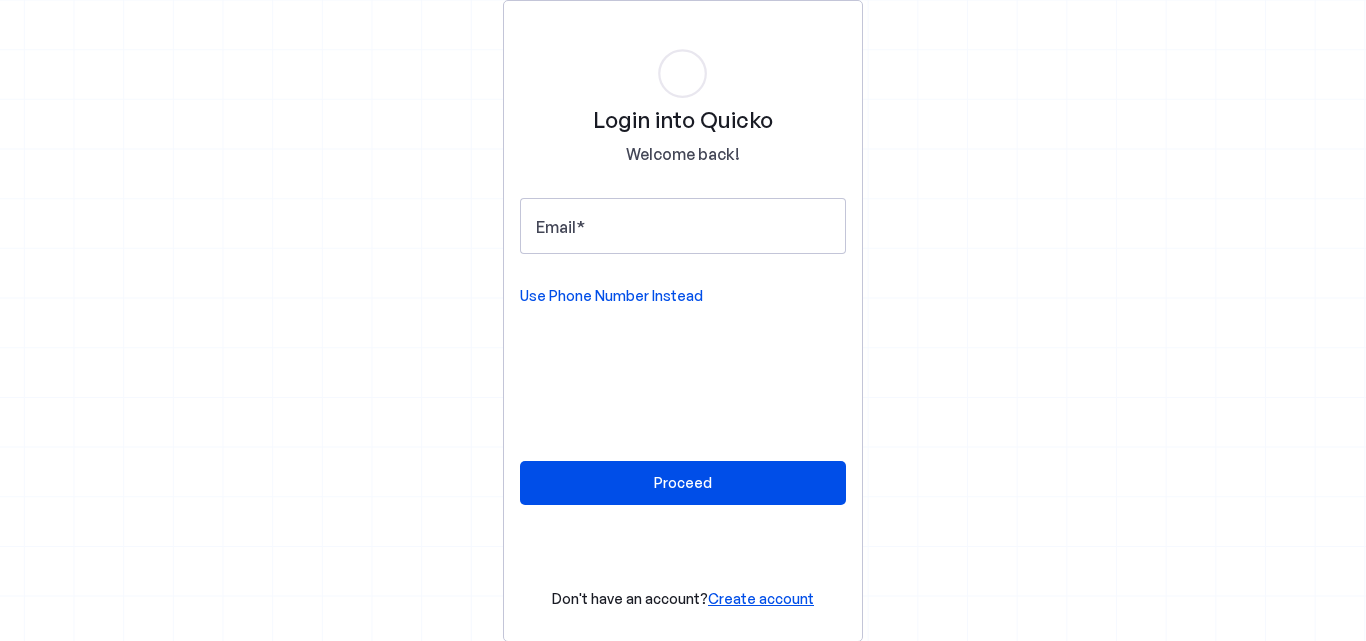 scroll, scrollTop: 0, scrollLeft: 0, axis: both 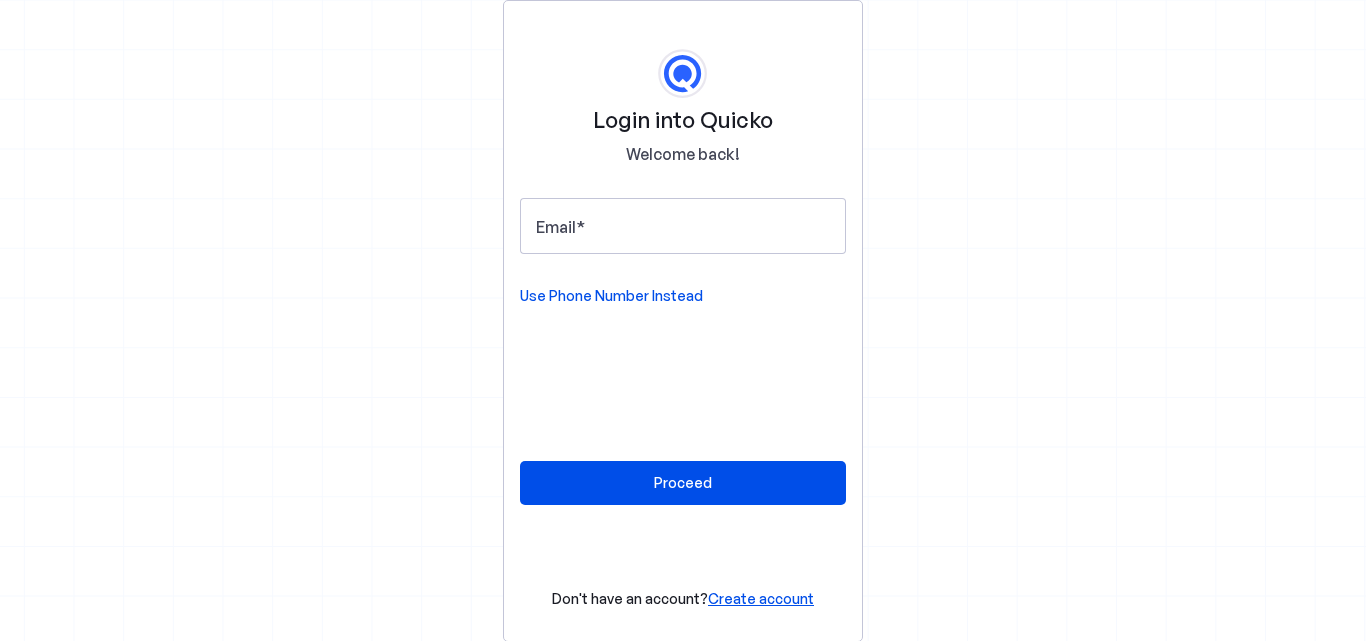 click on "Login into Quicko  Welcome back!  Email Use Phone Number Instead Proceed Don't have an account?  Create account" at bounding box center (683, 320) 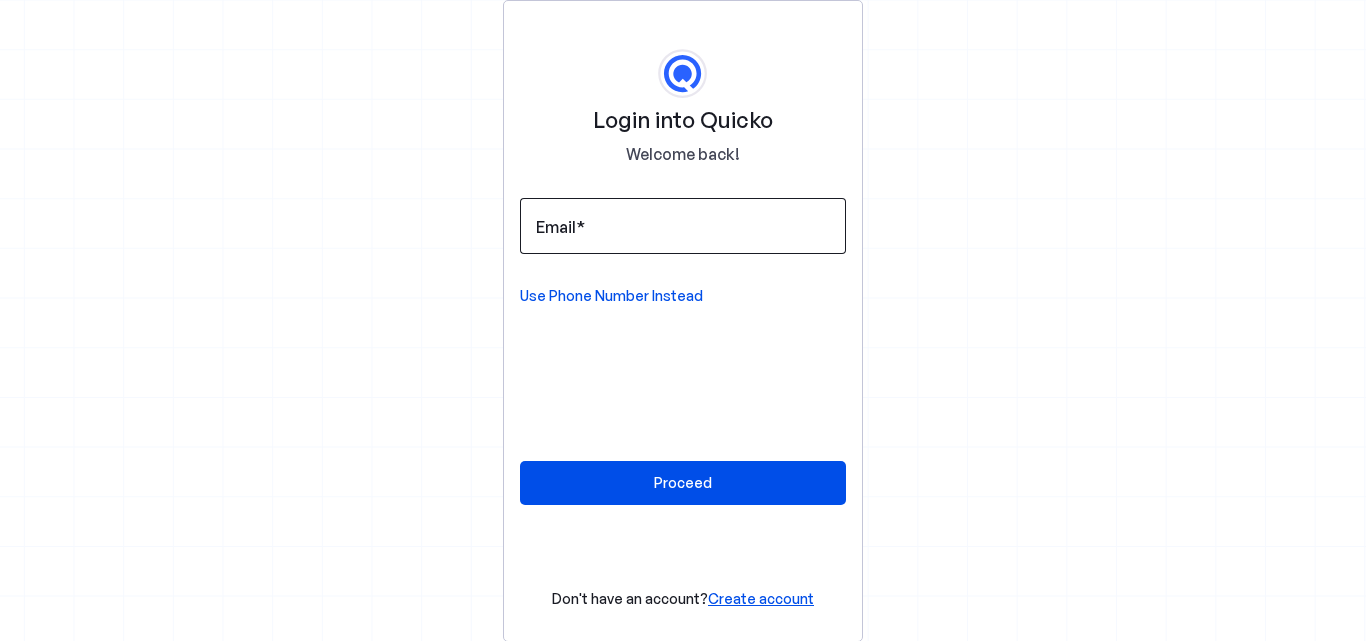 click on "Email" at bounding box center [683, 226] 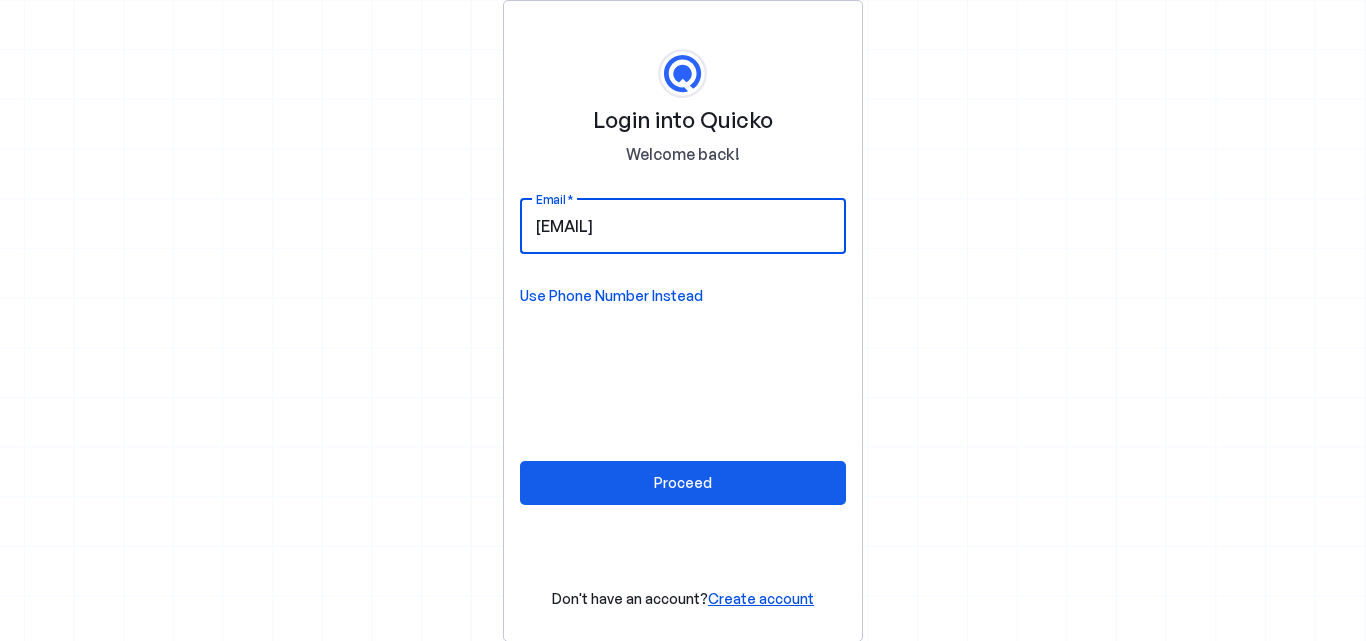 type on "pphani9@gmail.com" 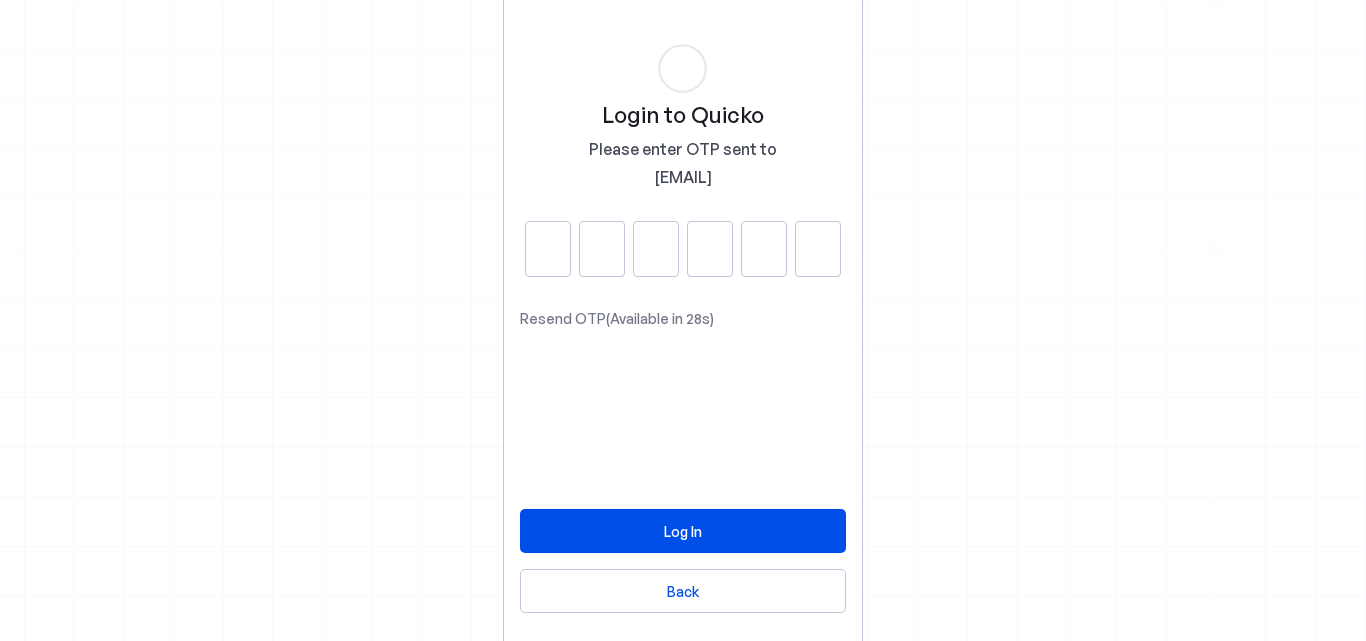 click at bounding box center (548, 249) 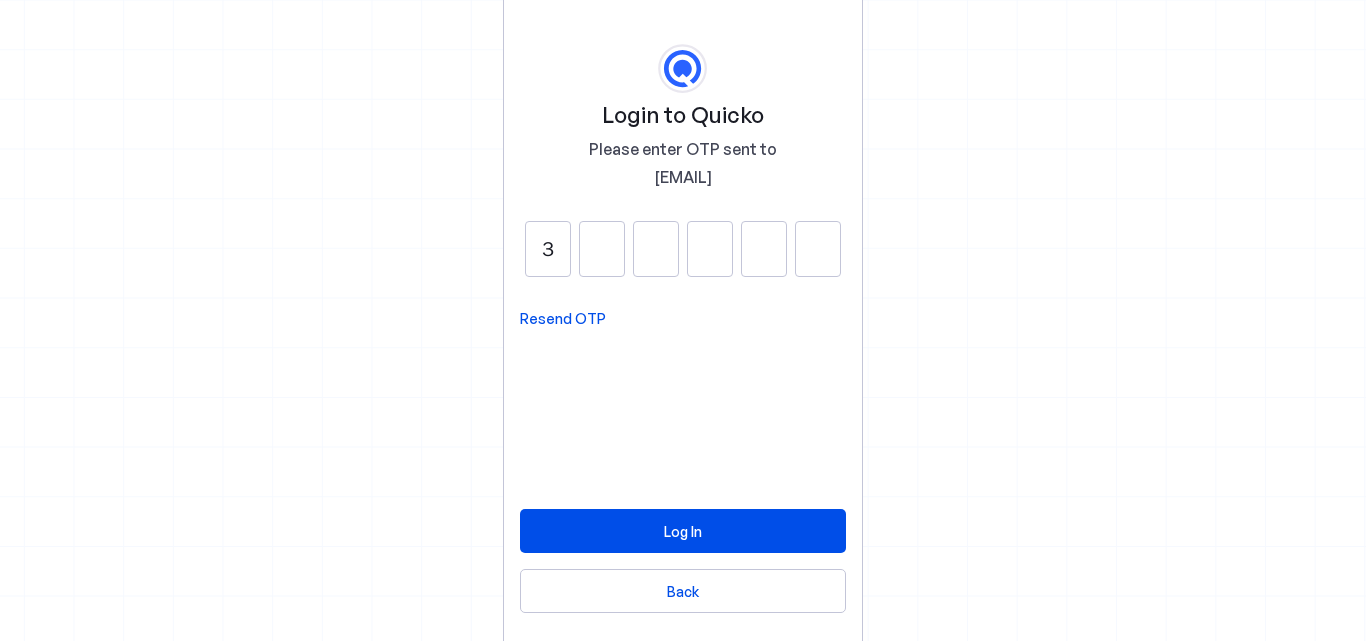 type on "3" 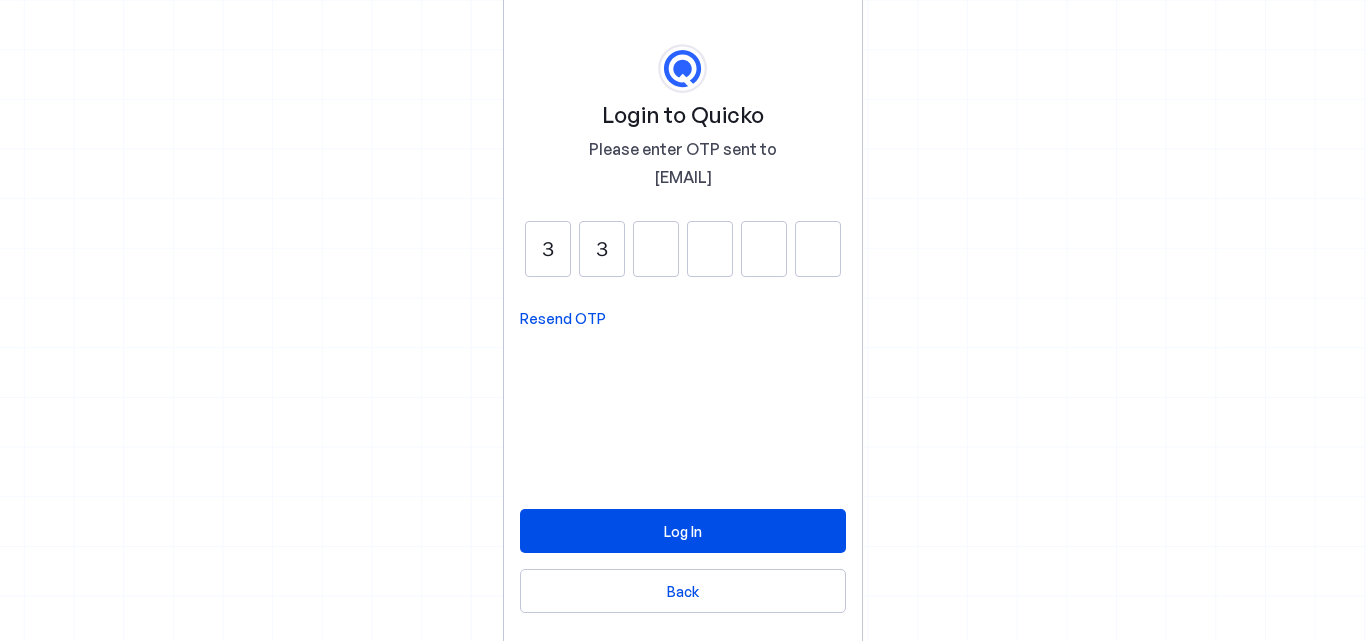 type on "3" 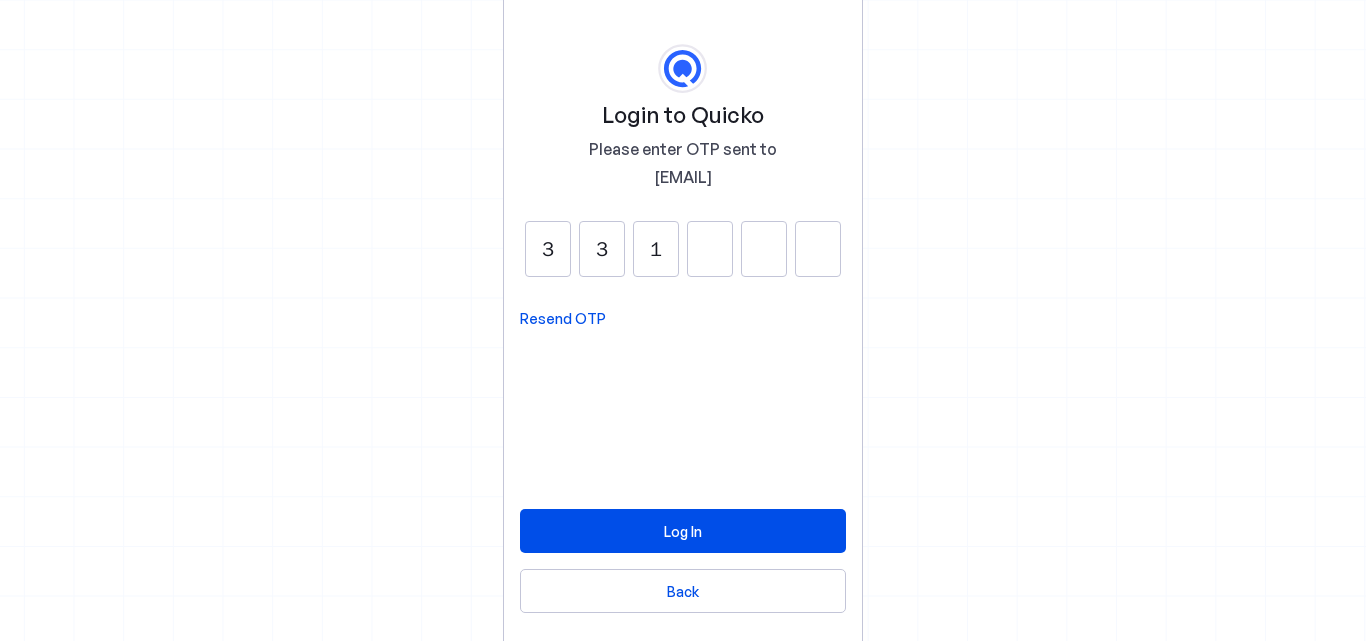 type on "1" 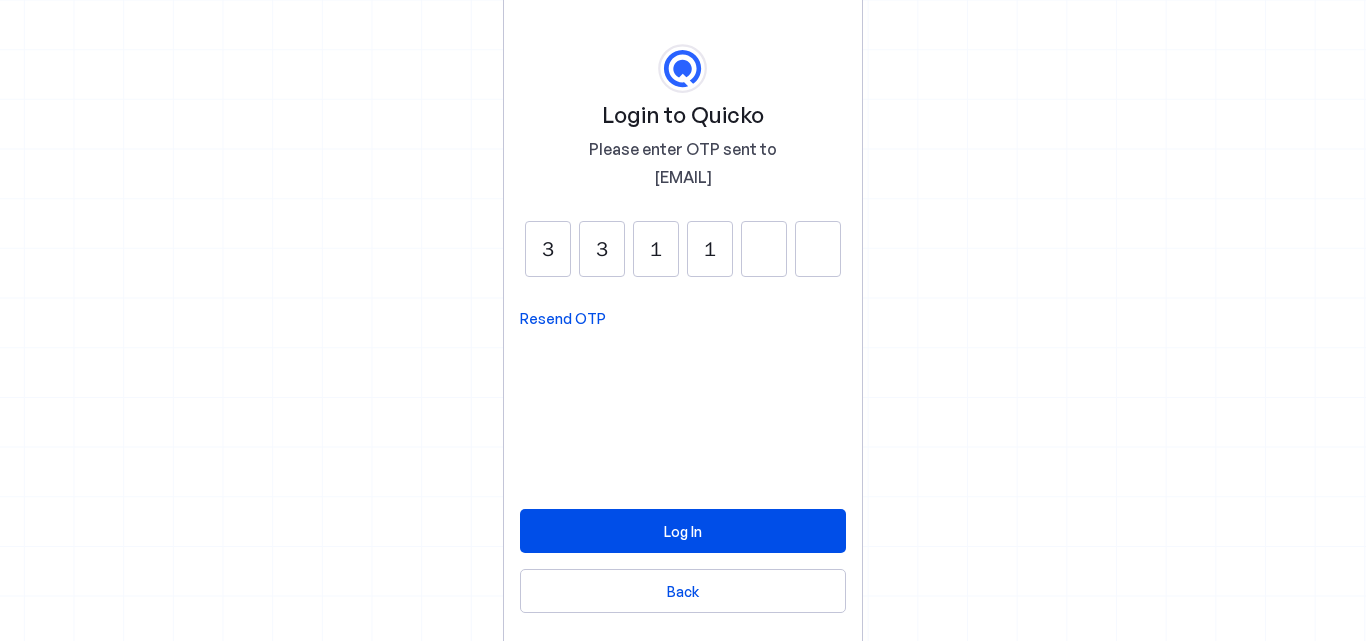 type on "1" 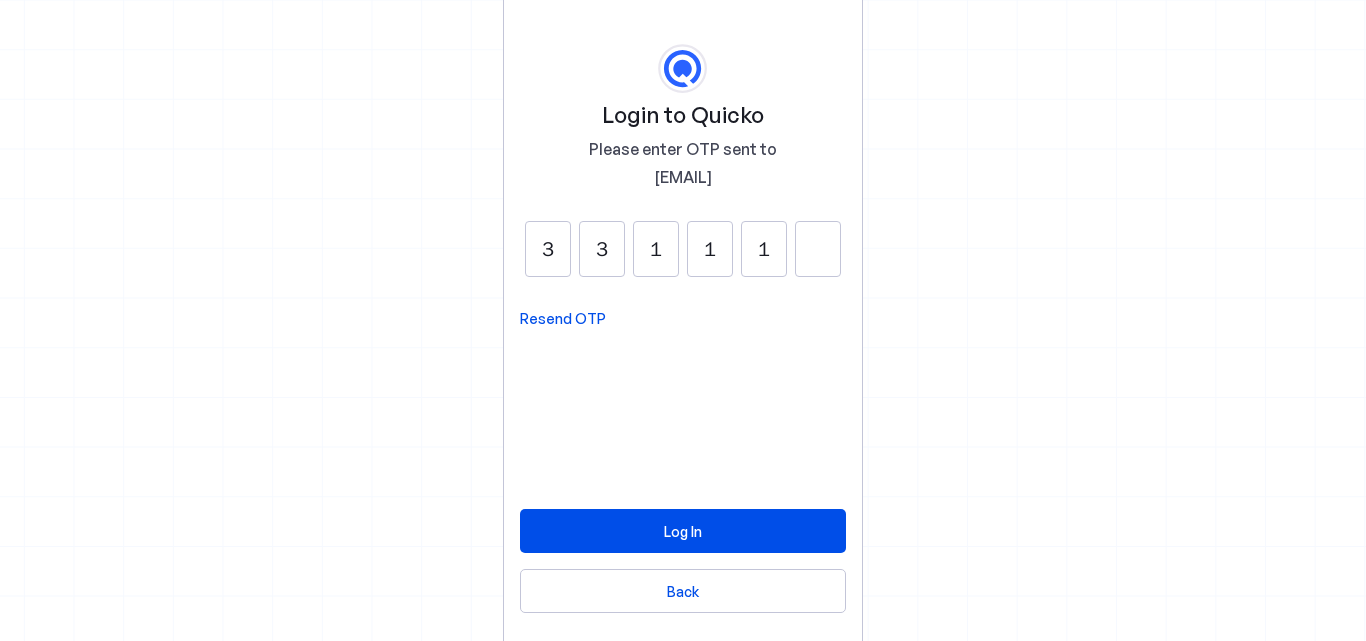 type on "1" 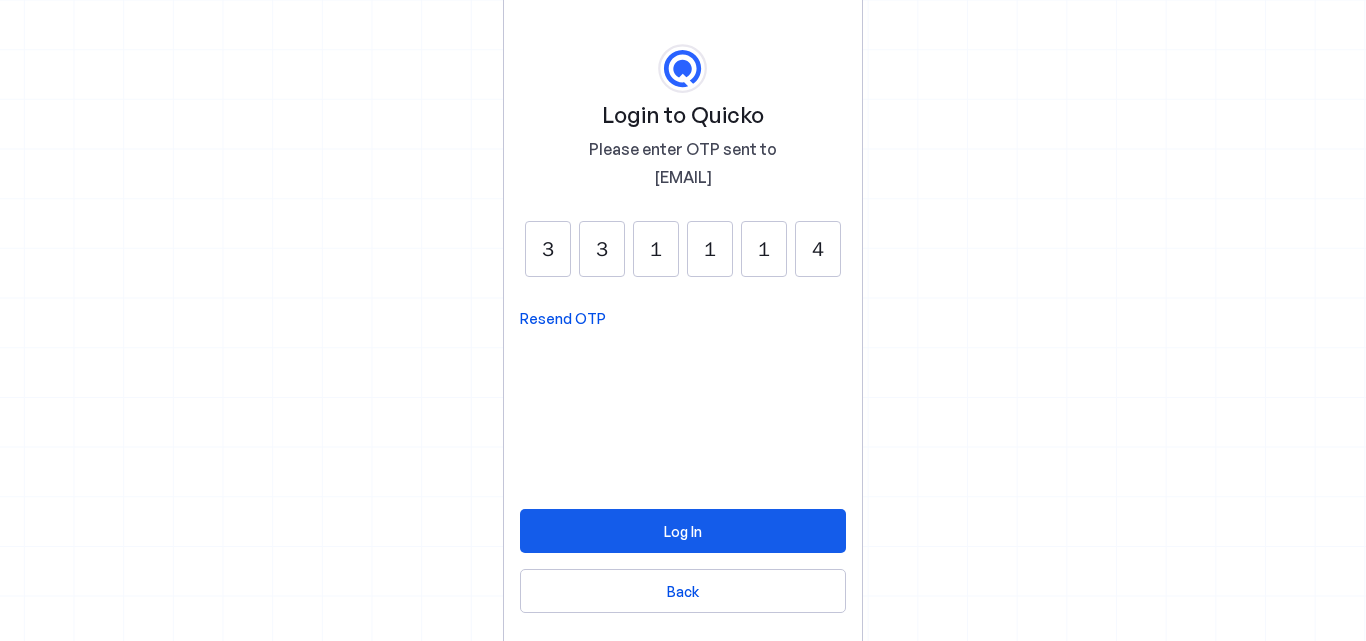 type on "4" 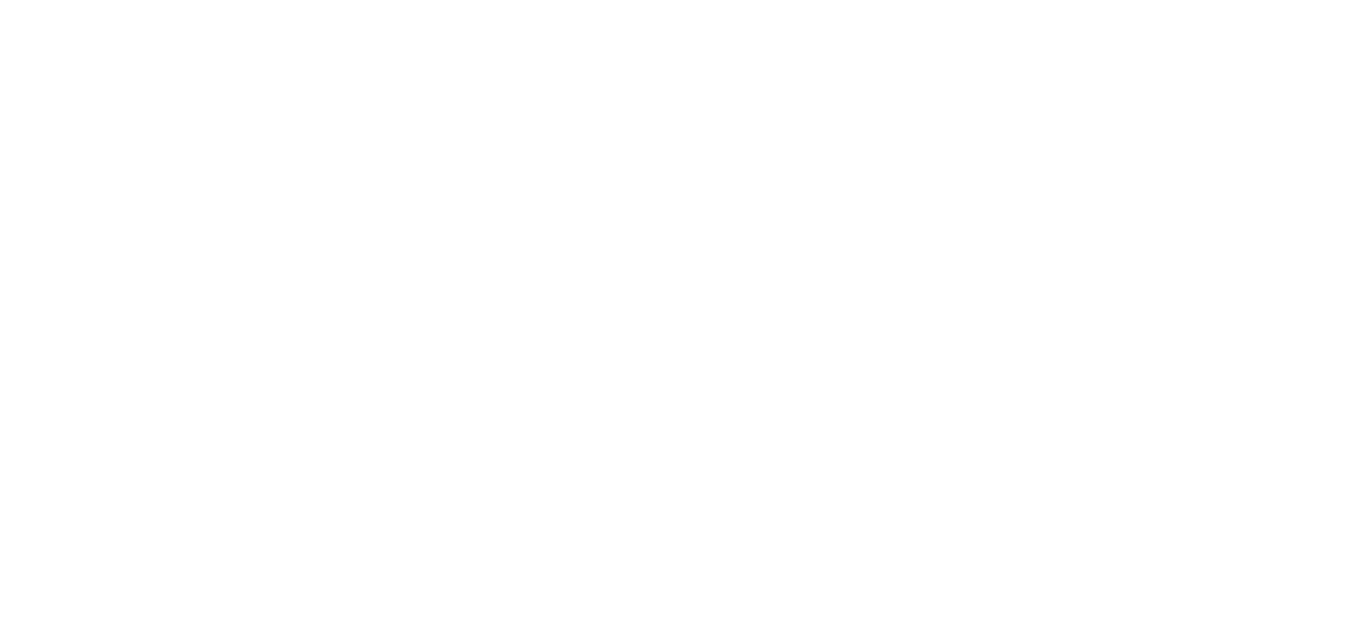 scroll, scrollTop: 0, scrollLeft: 0, axis: both 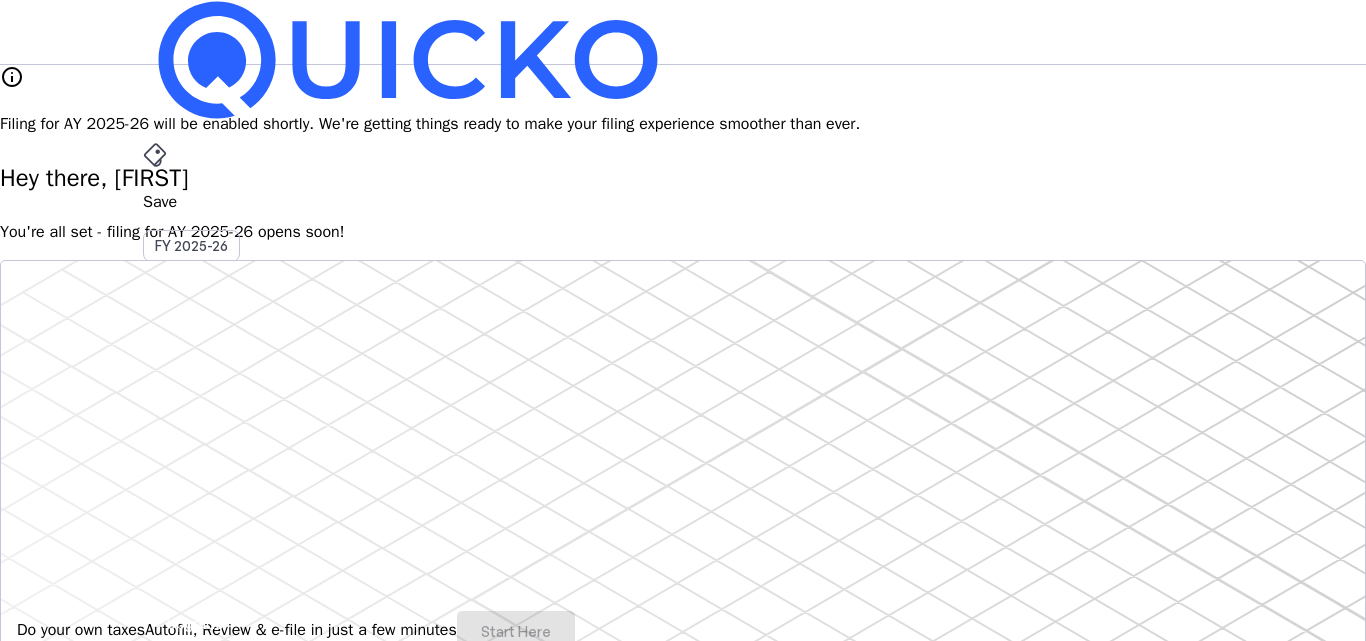 click on "You're all set - filing for AY 2025-26 opens soon!" at bounding box center [683, 232] 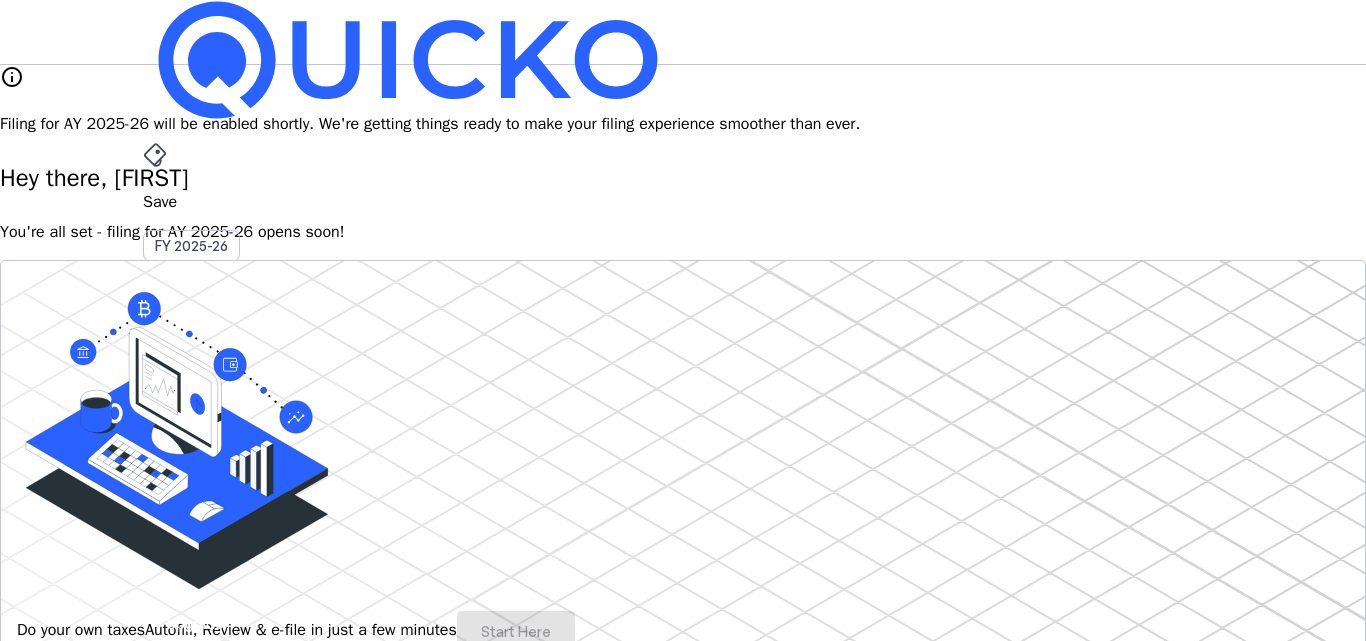 click on "File" at bounding box center [683, 408] 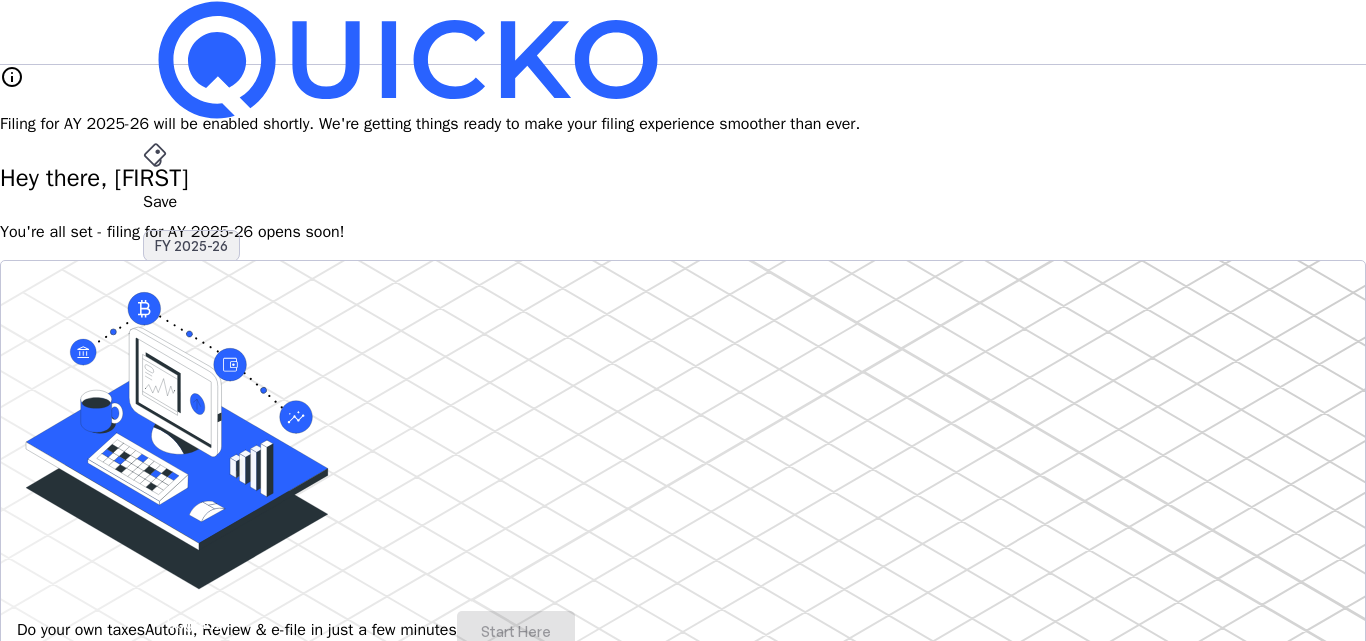 click on "FY 2025-26" at bounding box center [191, 246] 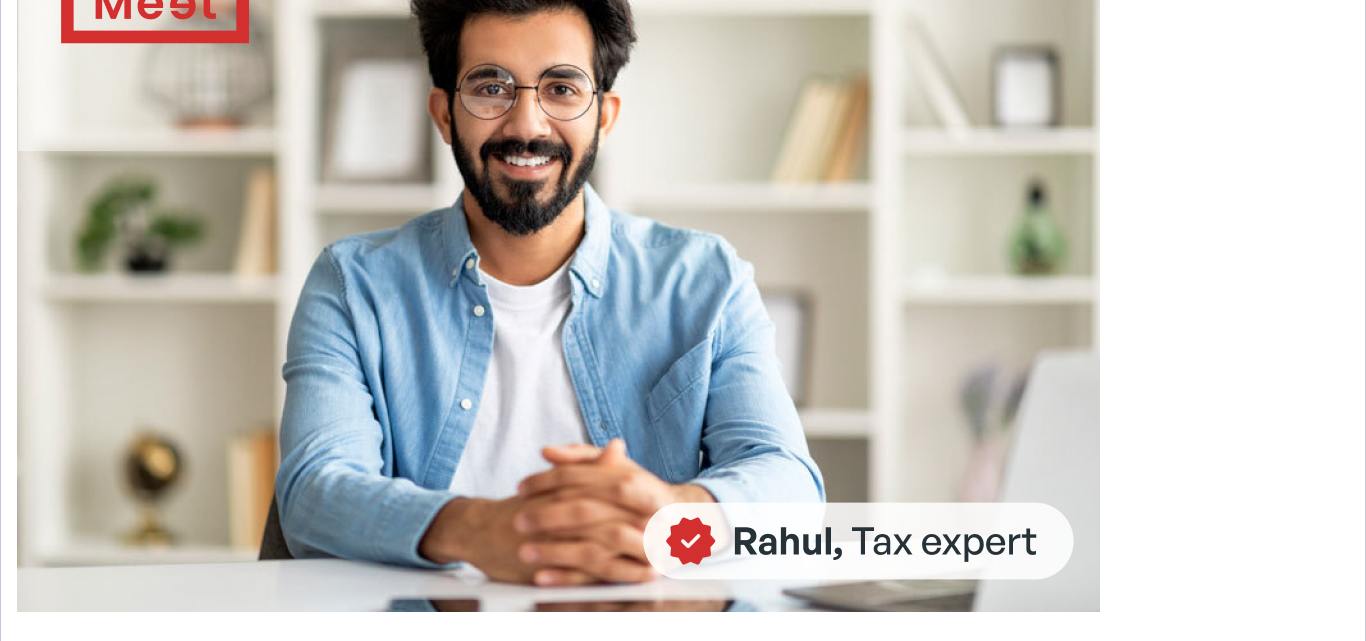 scroll, scrollTop: 1000, scrollLeft: 0, axis: vertical 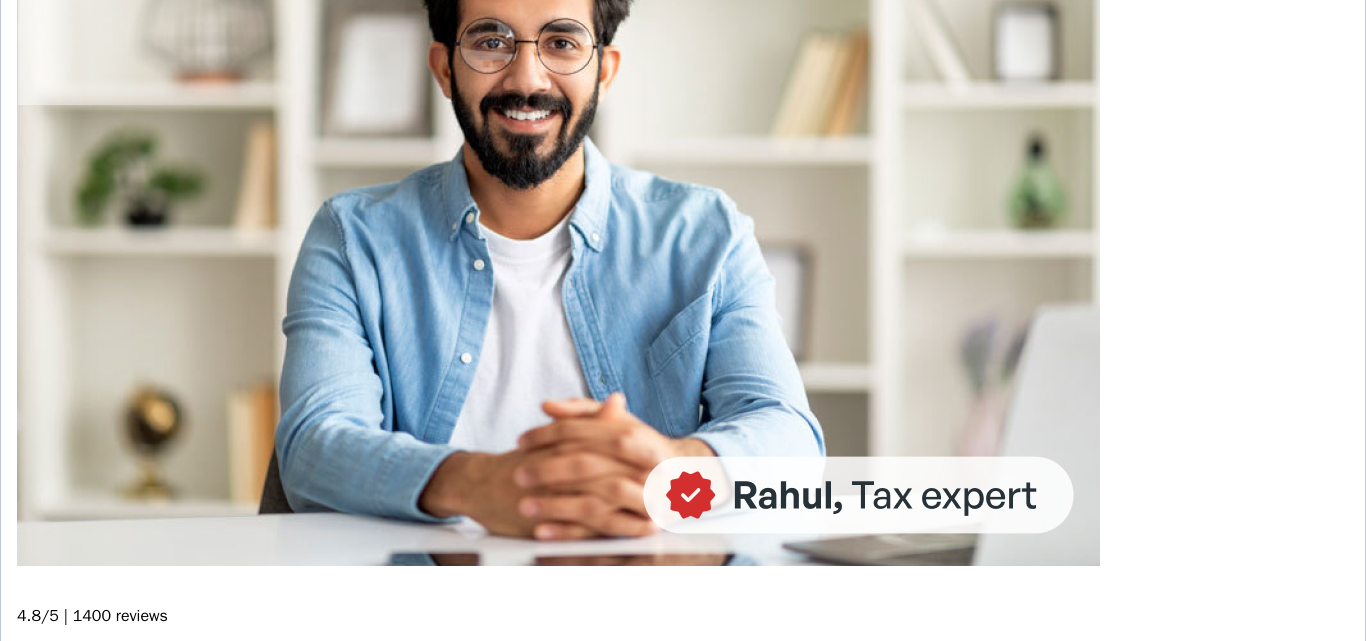 click at bounding box center (35, 985) 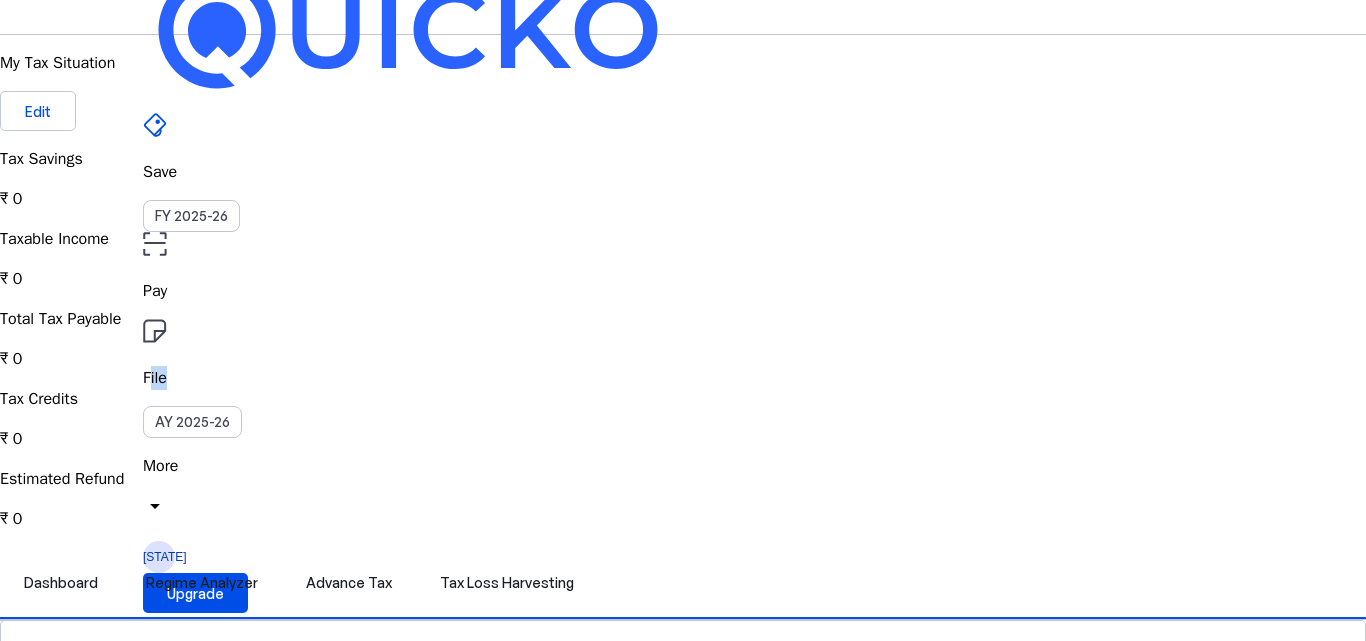 scroll, scrollTop: 0, scrollLeft: 0, axis: both 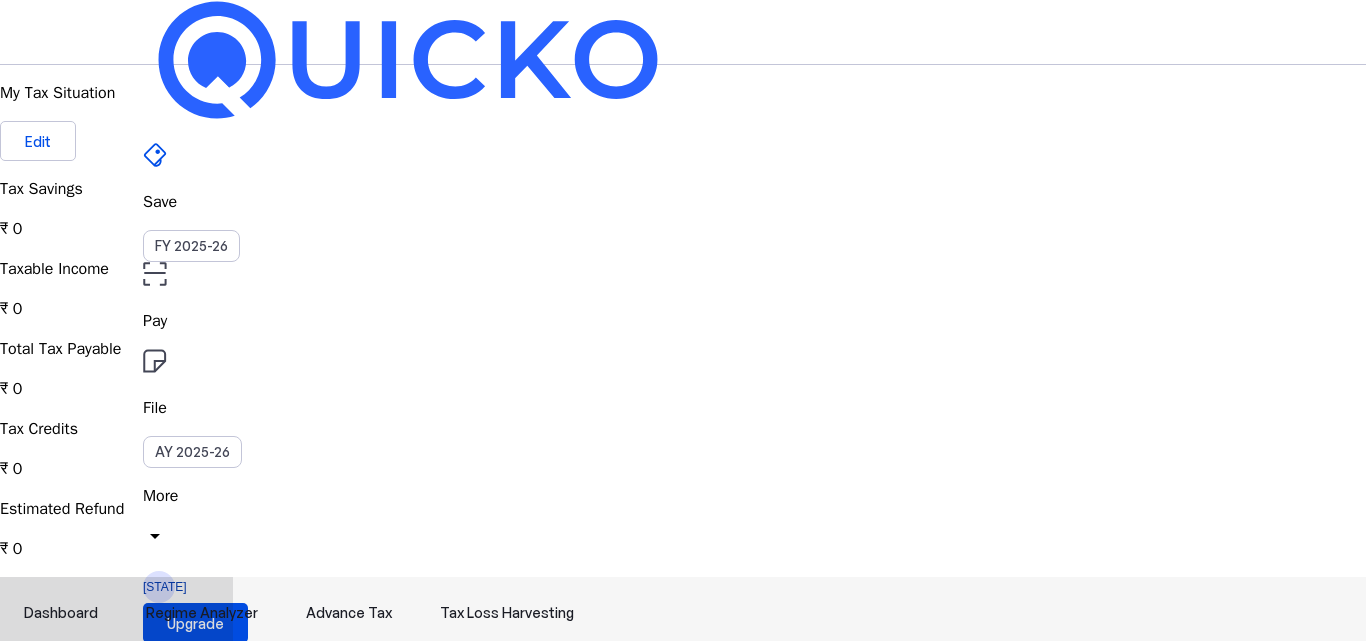 click on "Regime Analyzer" at bounding box center [202, 613] 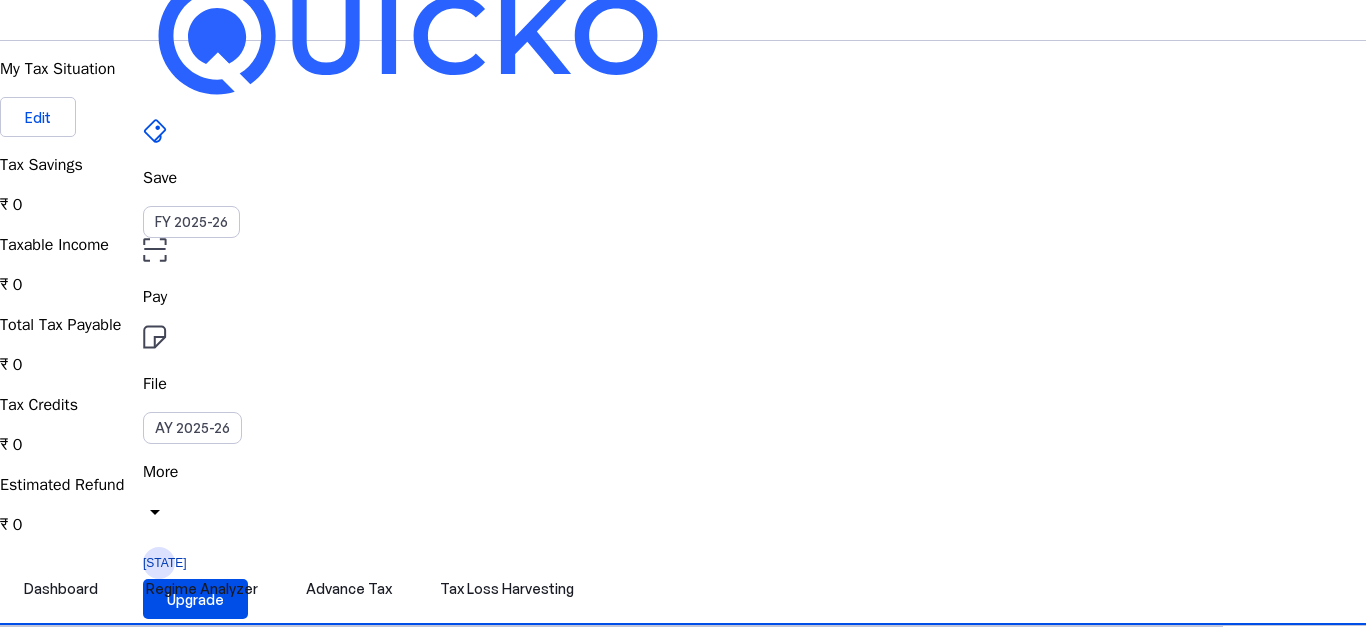 scroll, scrollTop: 0, scrollLeft: 0, axis: both 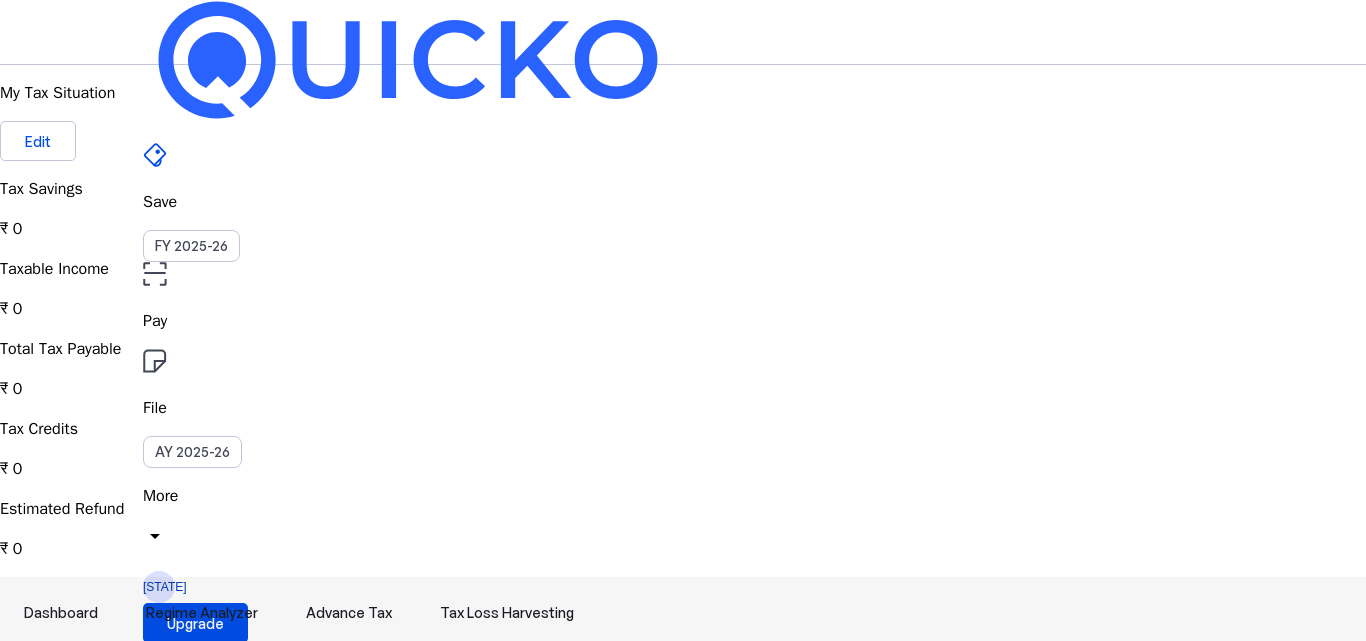 click on "Advance Tax" at bounding box center (349, 613) 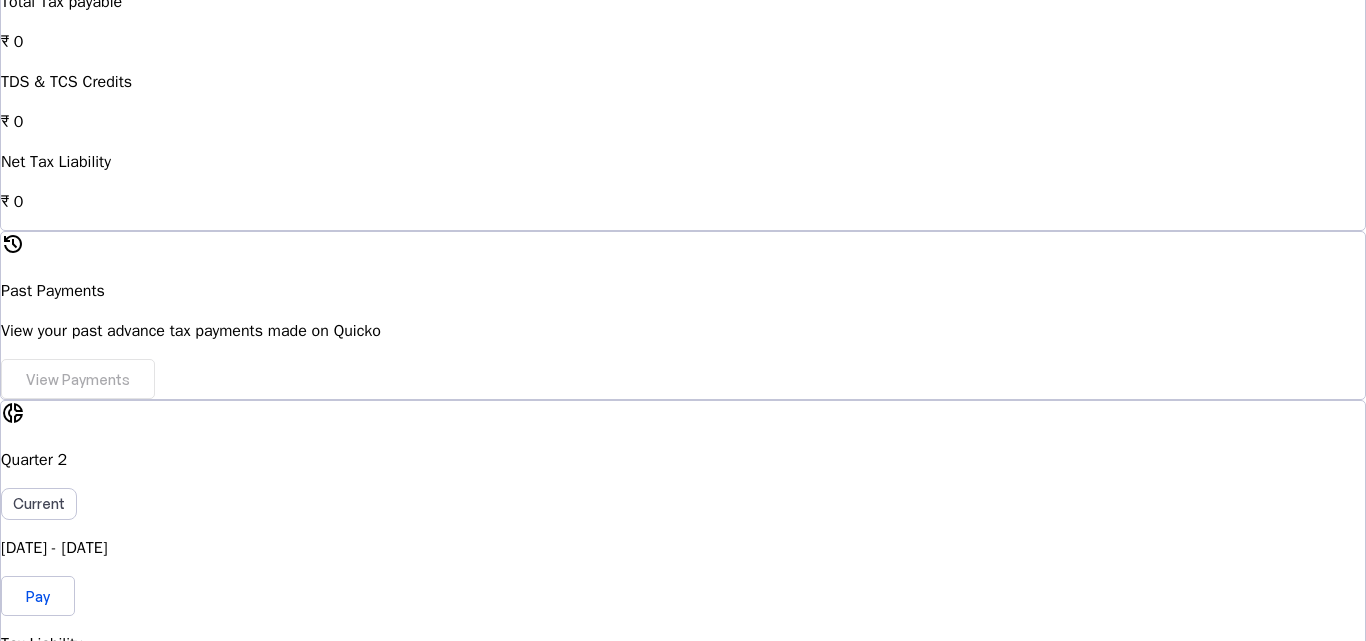 scroll, scrollTop: 0, scrollLeft: 0, axis: both 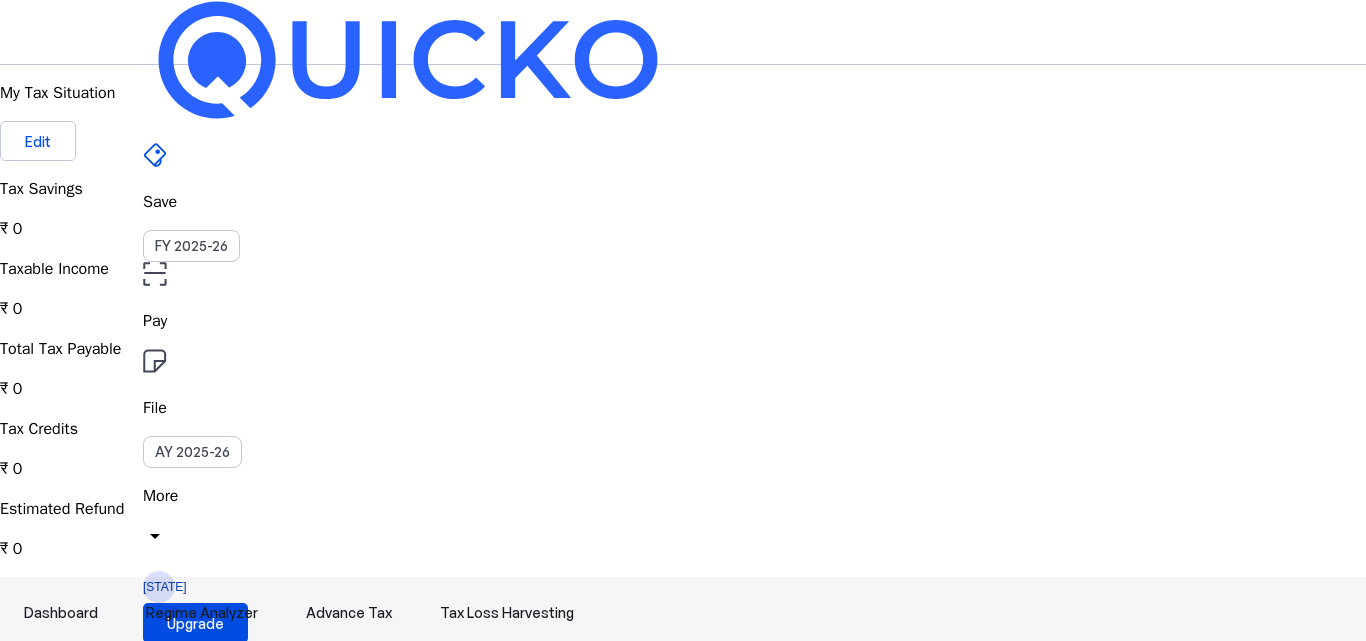 click on "Tax Loss Harvesting" at bounding box center [507, 613] 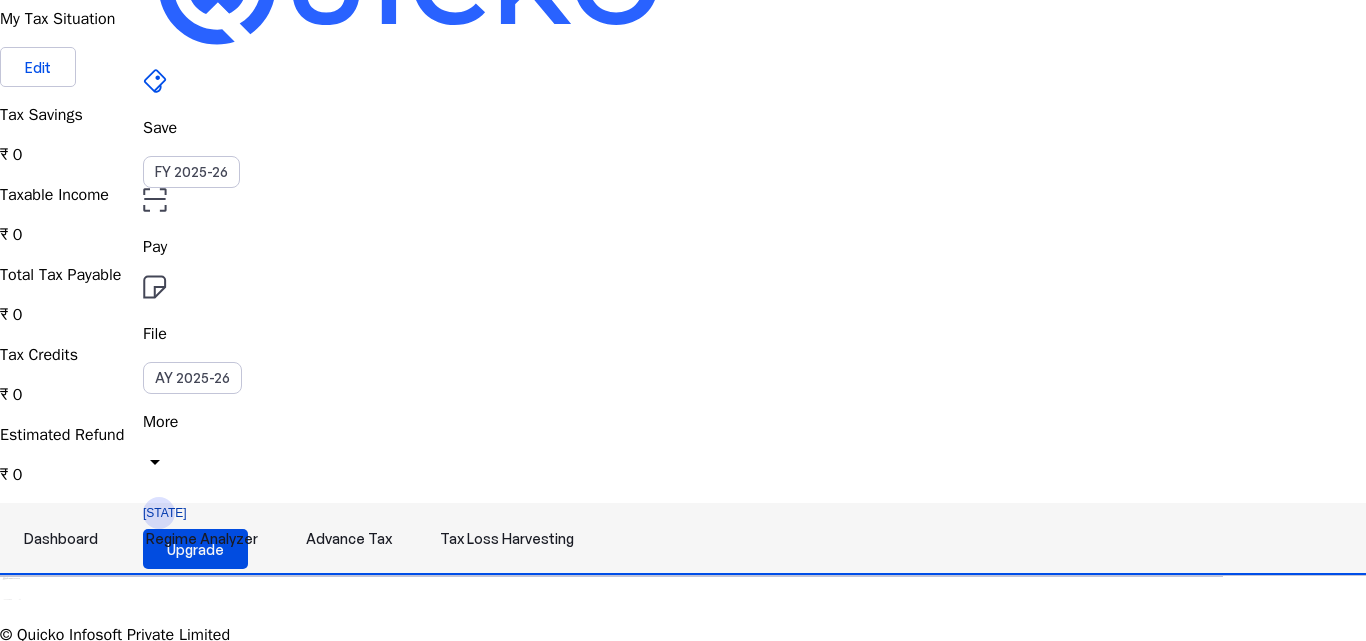 scroll, scrollTop: 0, scrollLeft: 0, axis: both 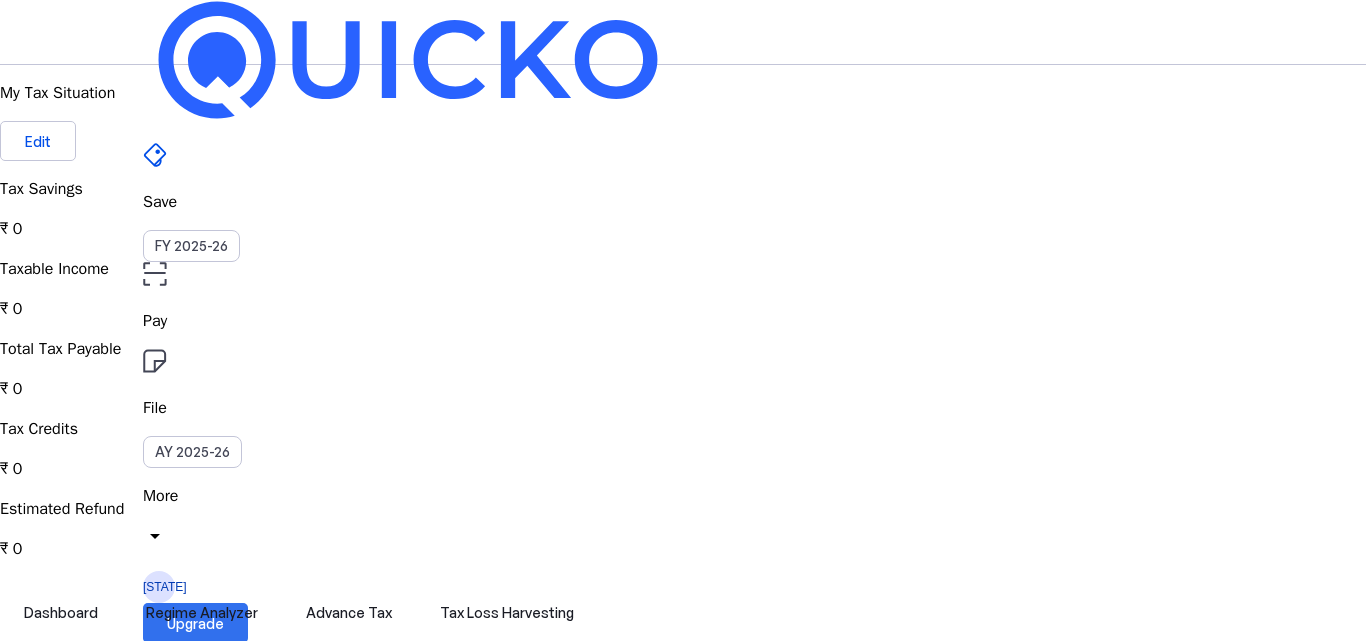 click on "Upgrade" at bounding box center (195, 623) 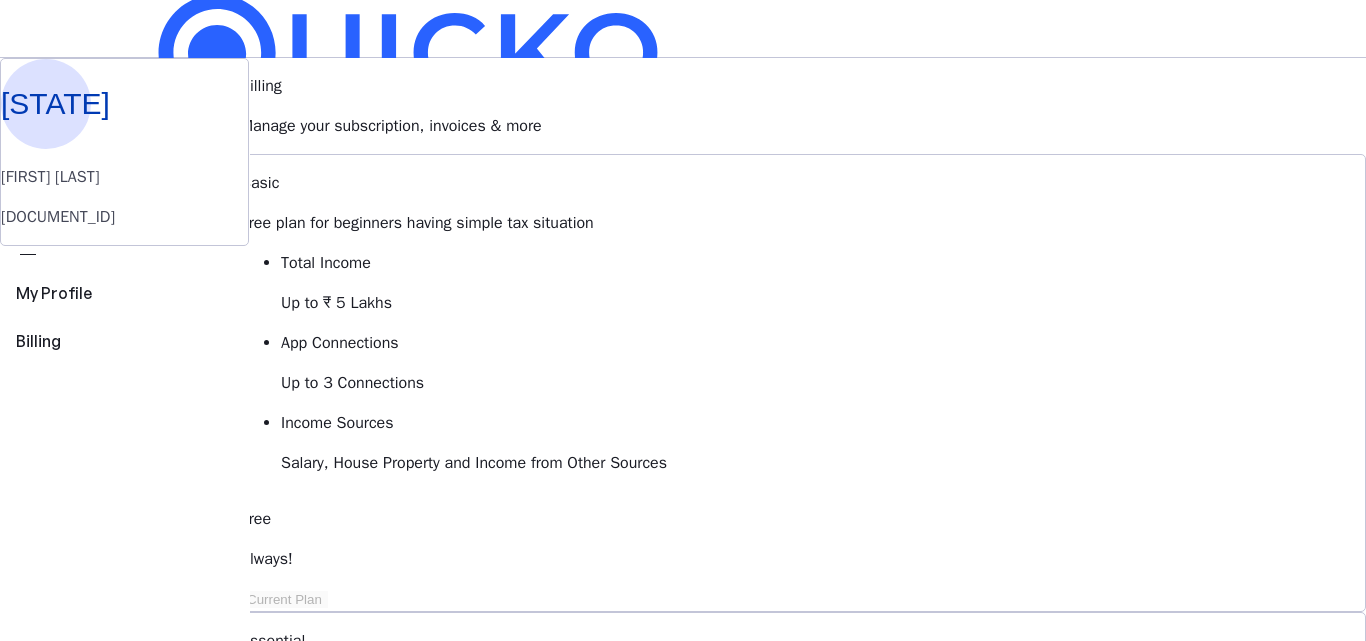 scroll, scrollTop: 0, scrollLeft: 0, axis: both 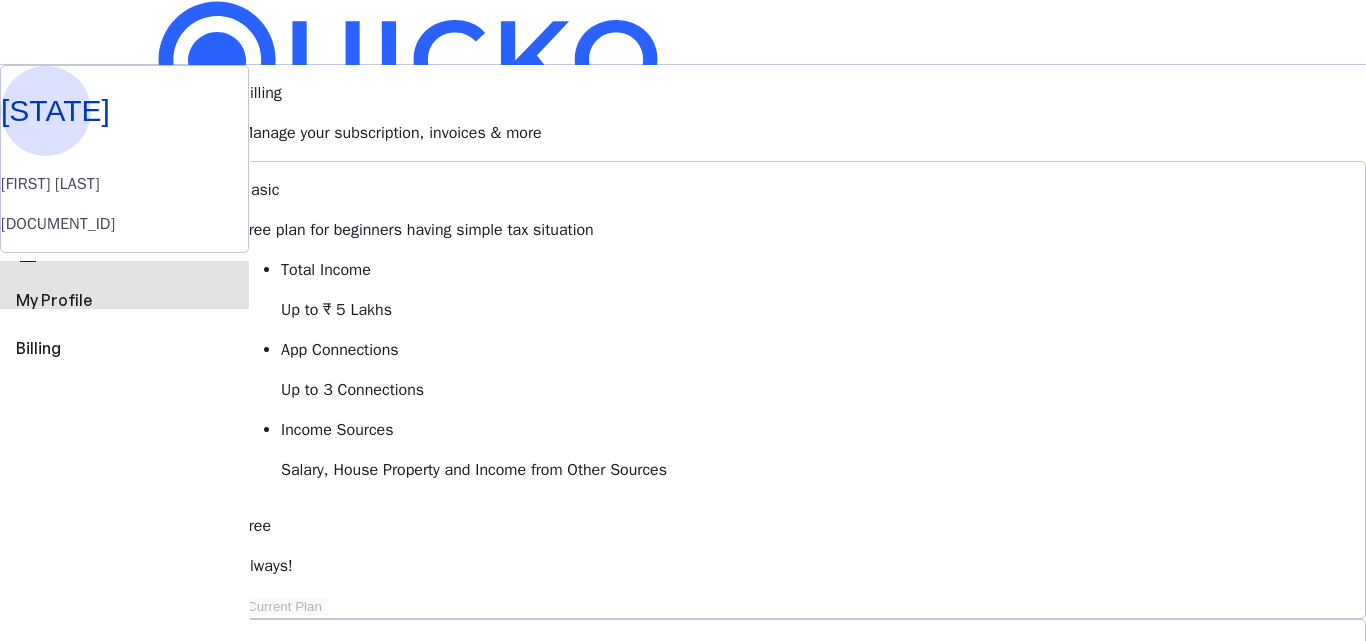 click on "My Profile" at bounding box center [124, 300] 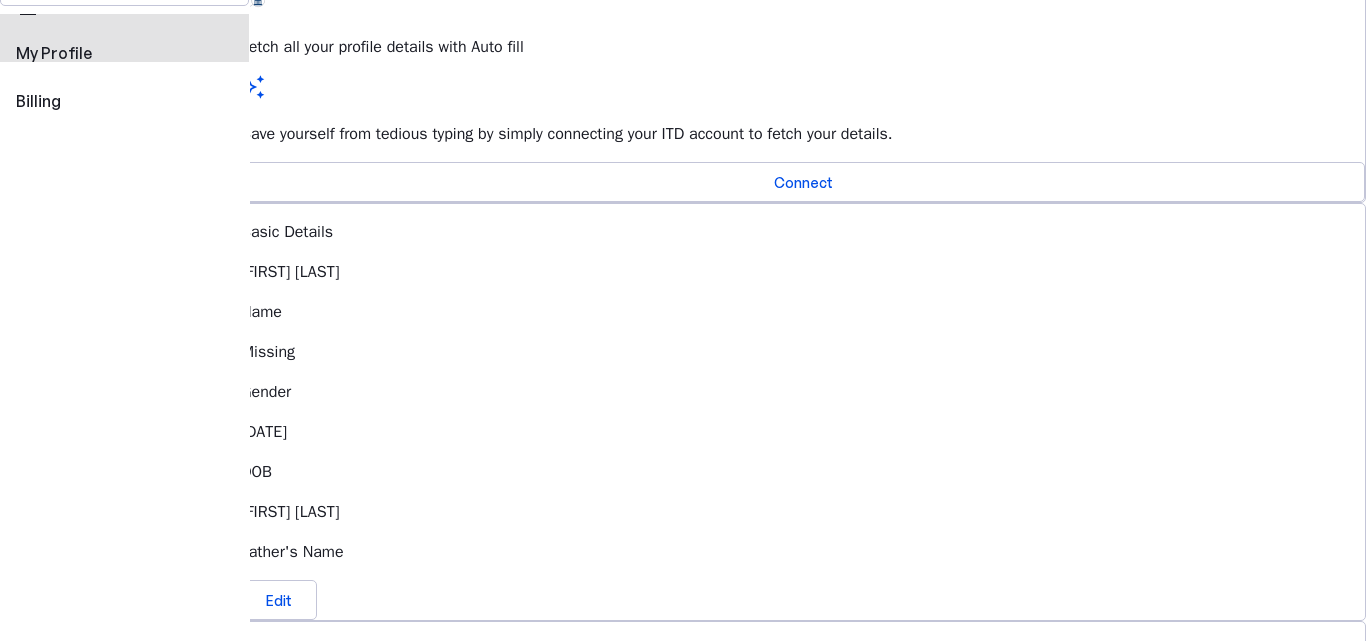 scroll, scrollTop: 198, scrollLeft: 0, axis: vertical 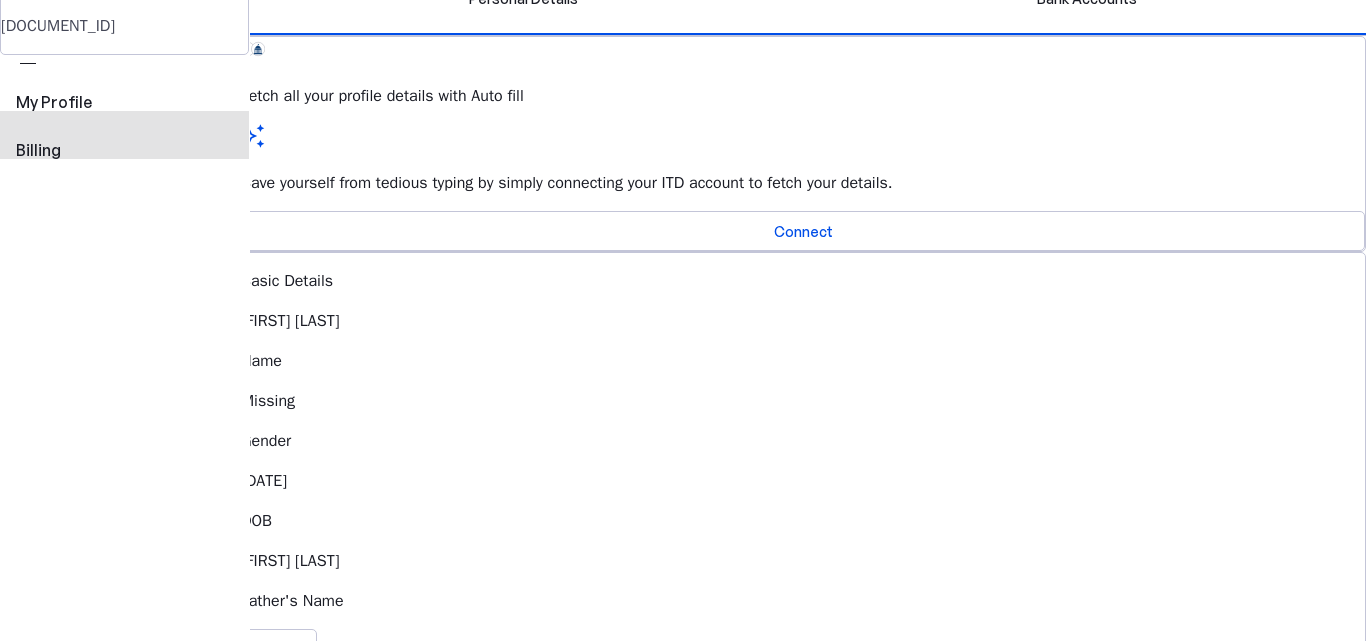 click on "view_carousel Billing" at bounding box center [124, 135] 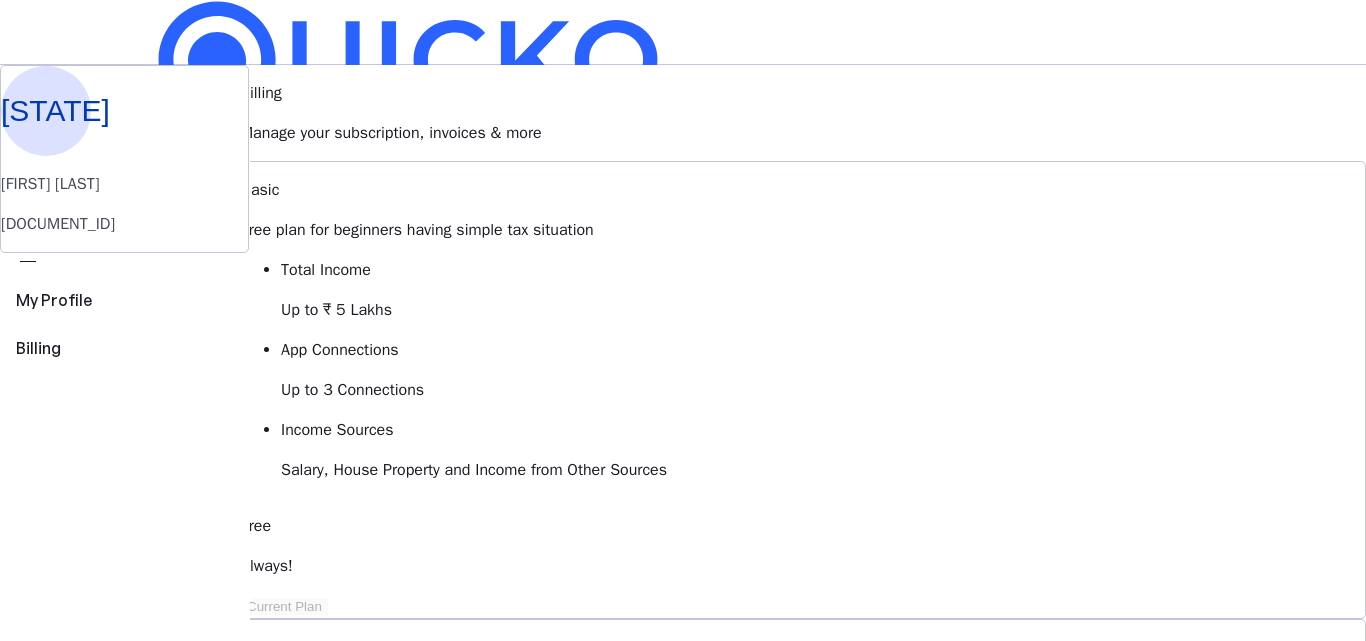 click on "Upgrade" at bounding box center (195, 623) 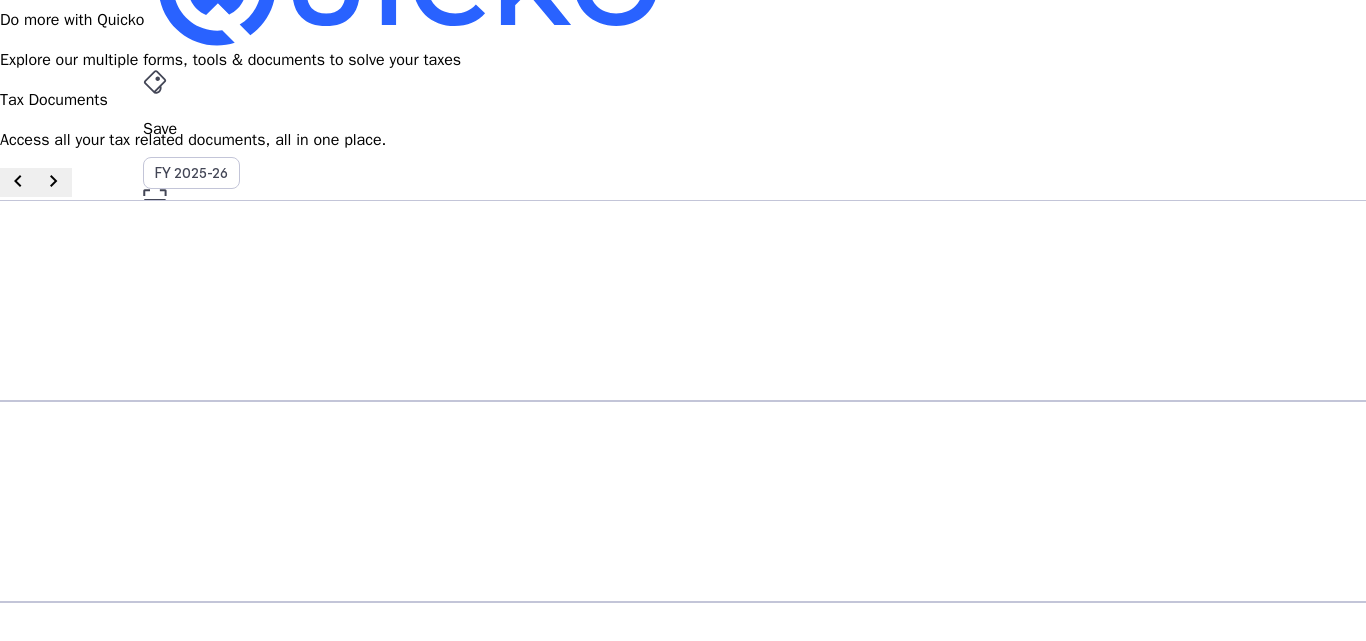 scroll, scrollTop: 0, scrollLeft: 0, axis: both 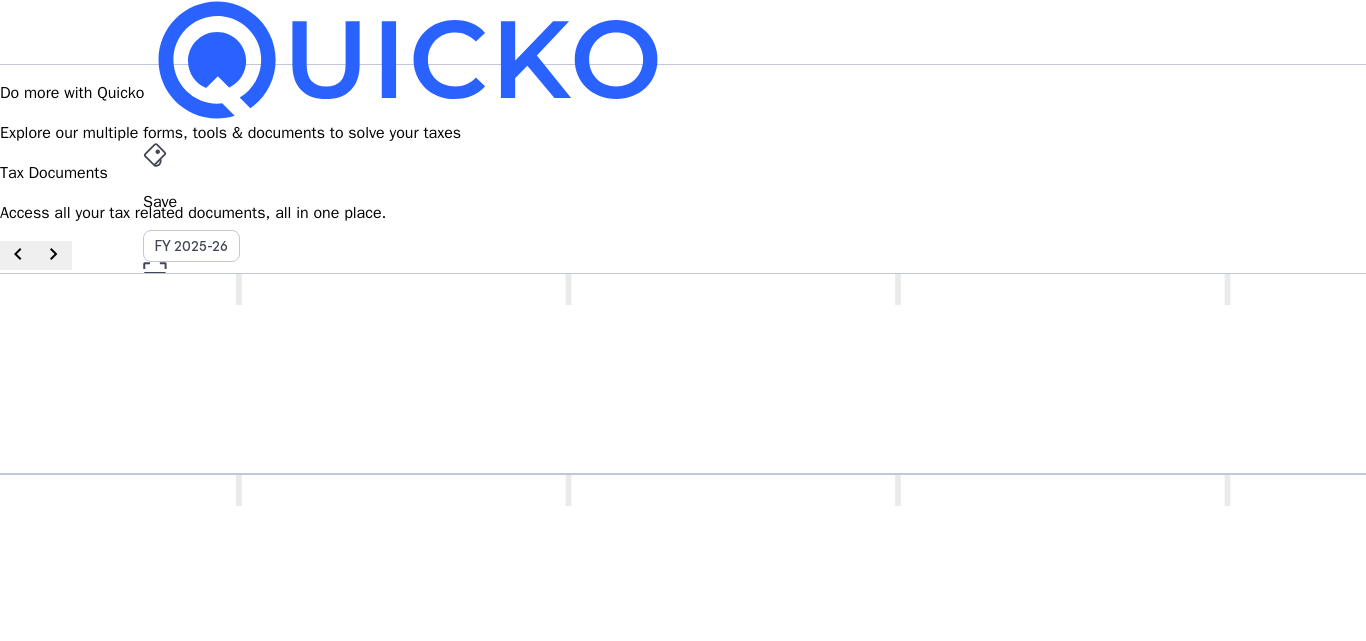 click on "chevron_right" at bounding box center (54, 254) 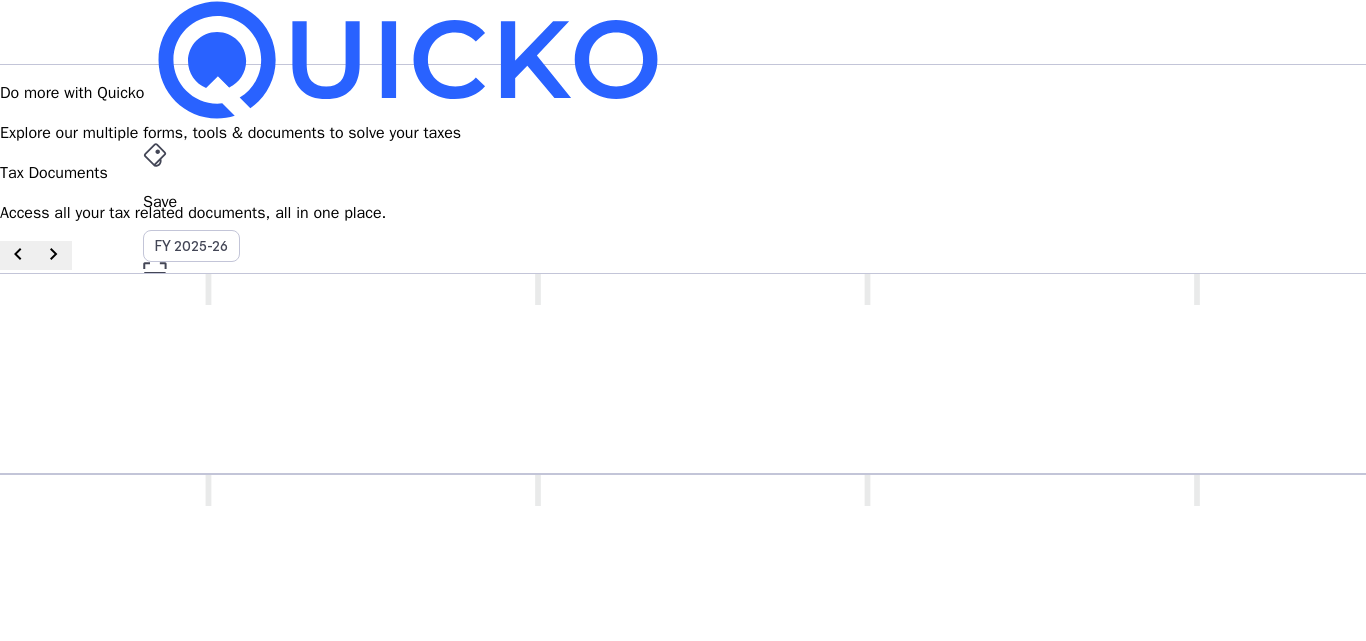 click on "chevron_right" at bounding box center (54, 254) 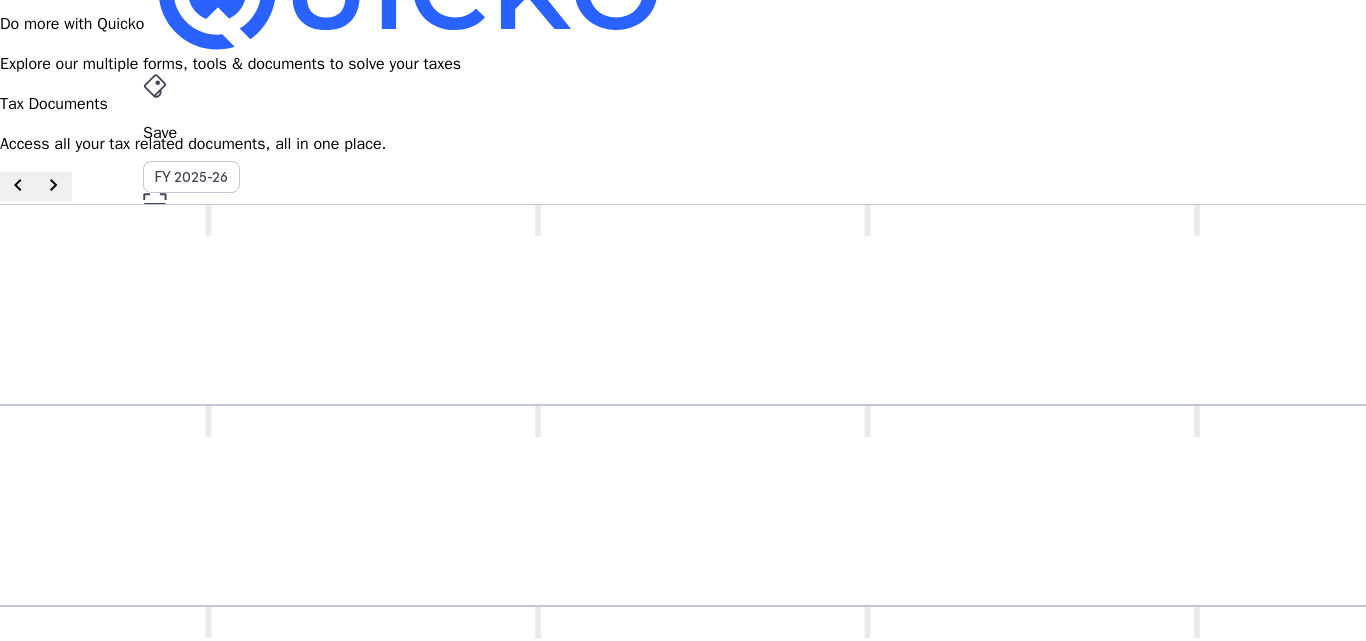 scroll, scrollTop: 0, scrollLeft: 0, axis: both 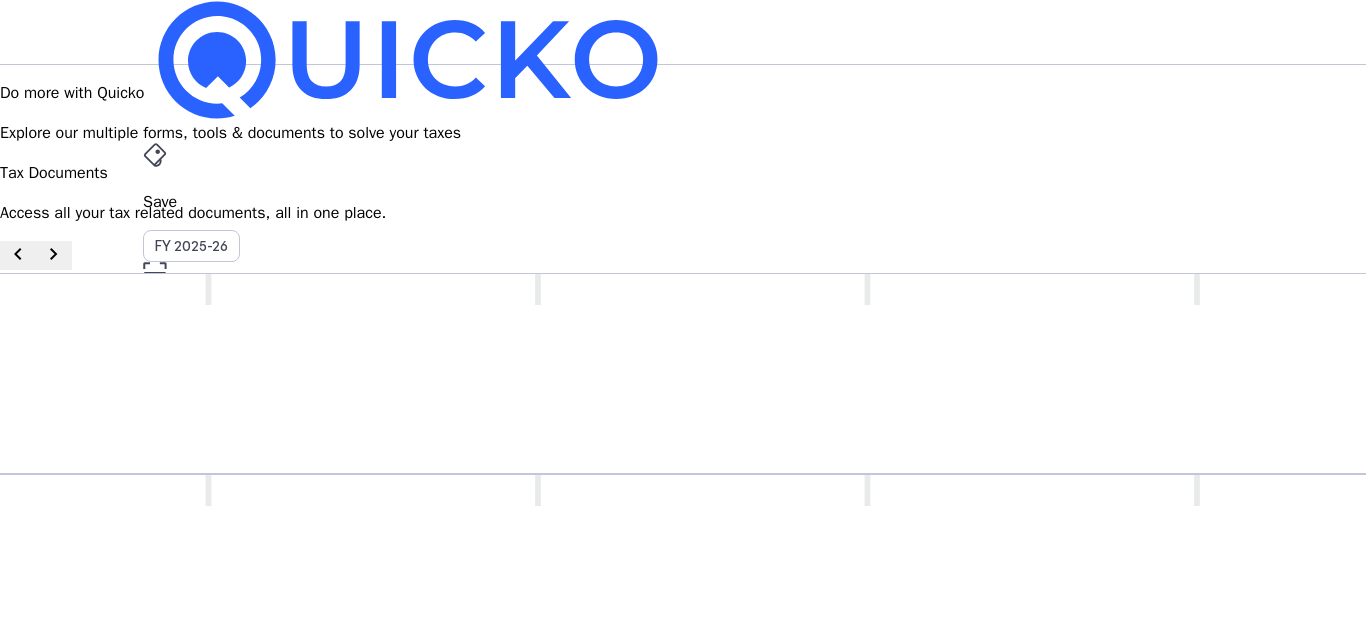click on "chevron_left" at bounding box center (18, 254) 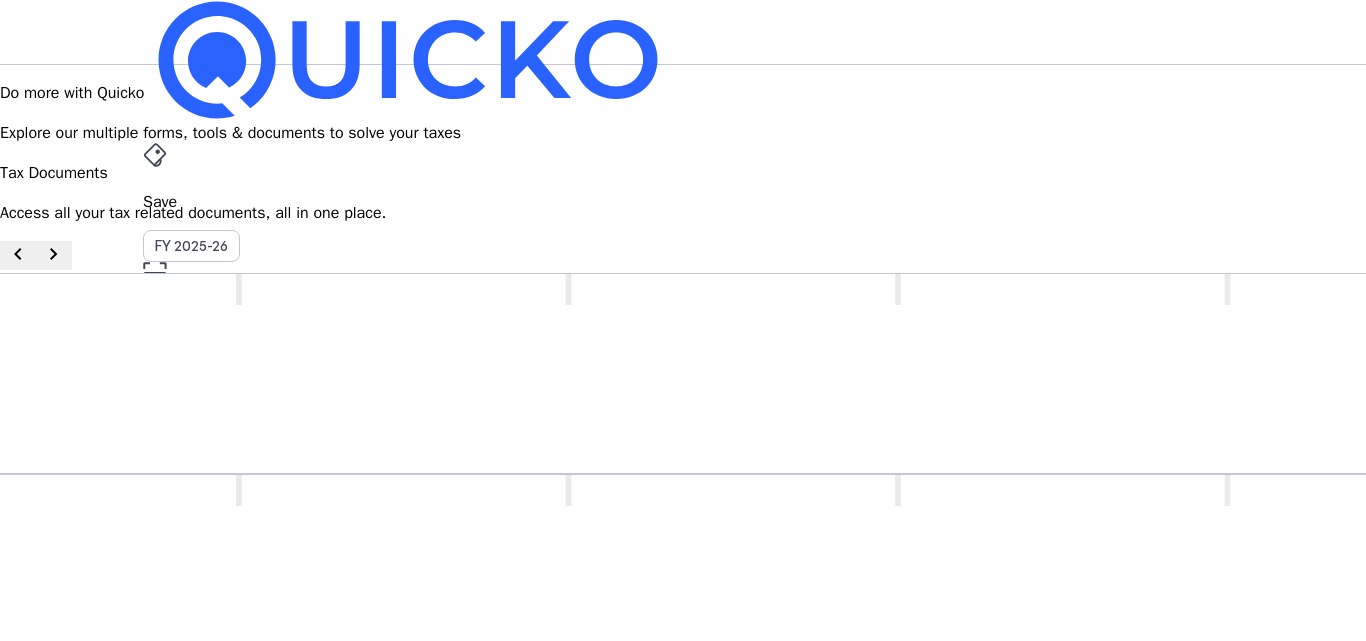 click on "chevron_left" at bounding box center [18, 254] 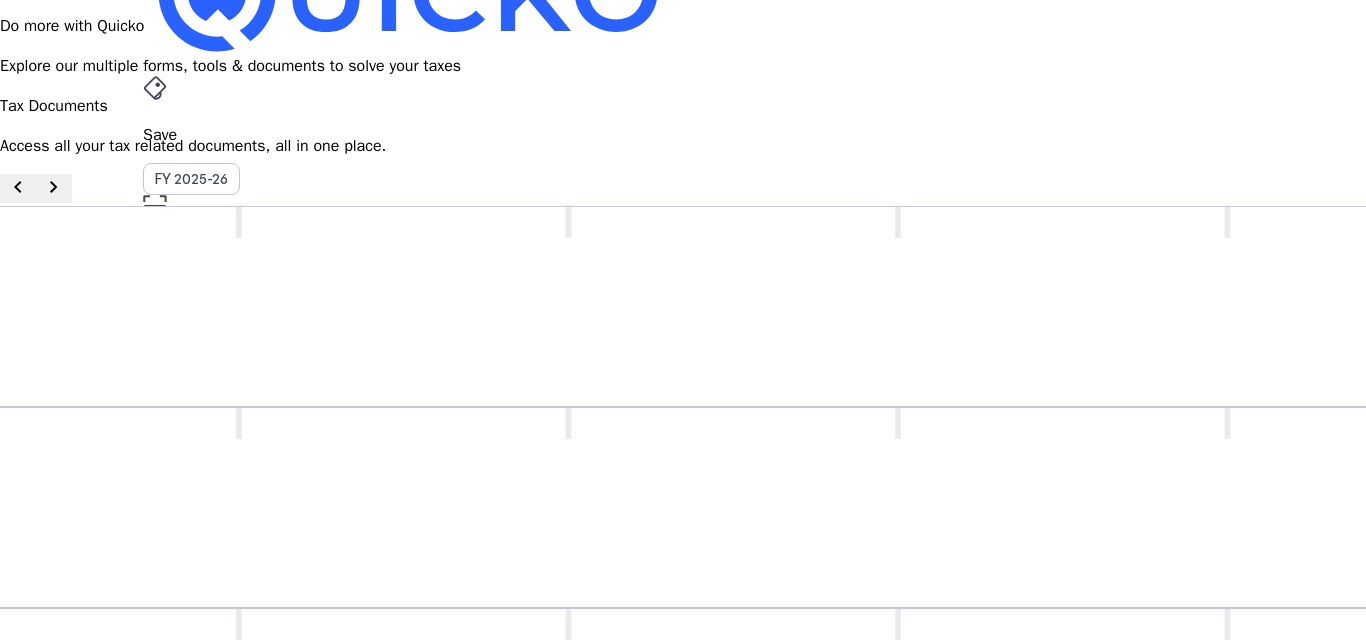 scroll, scrollTop: 100, scrollLeft: 0, axis: vertical 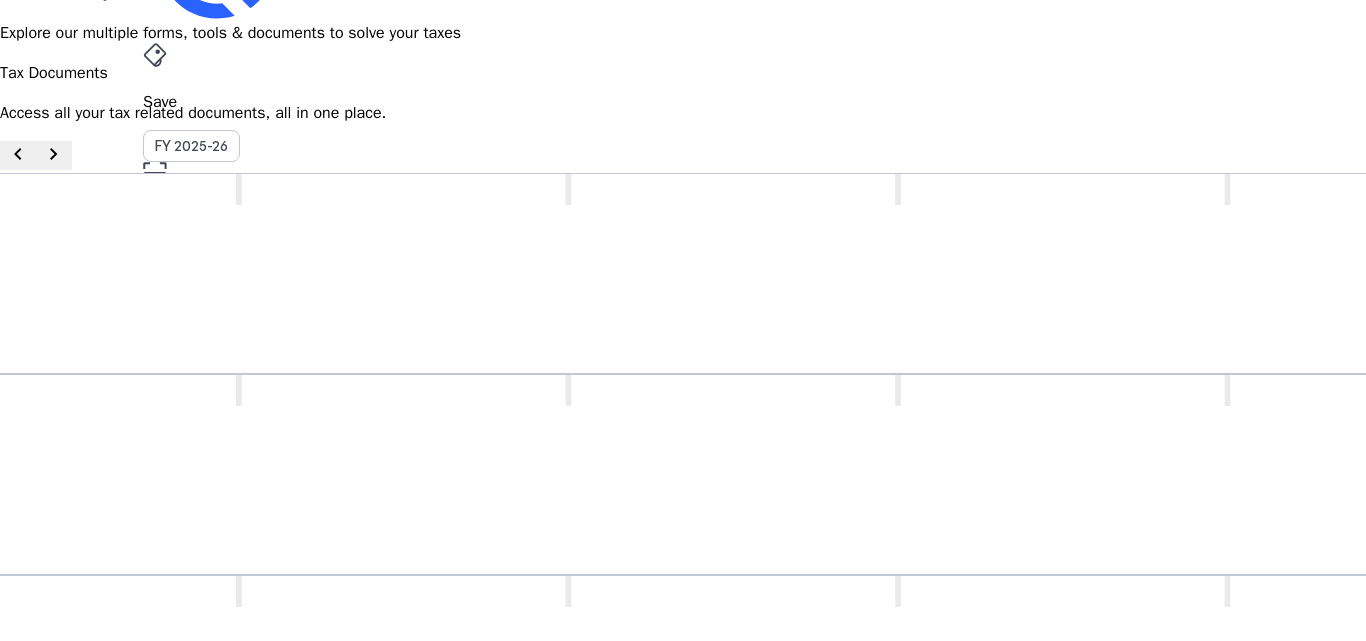 click on "Income Tax Return (ITR)" at bounding box center (900, 876) 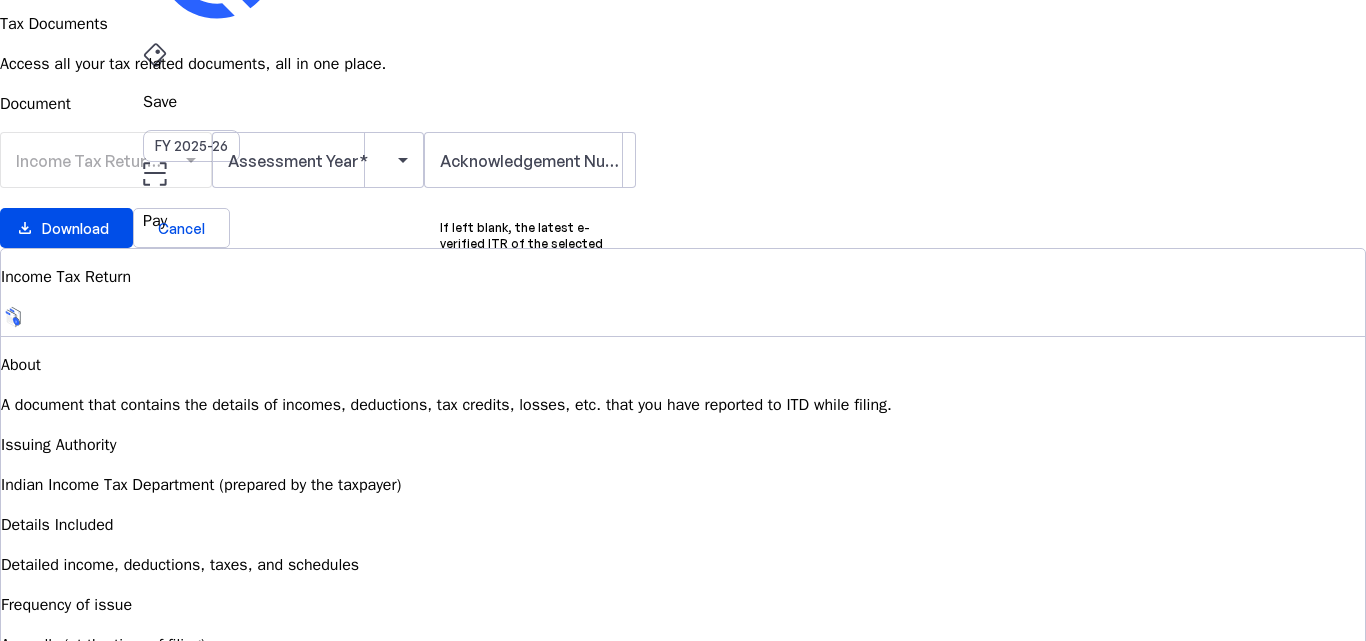 scroll, scrollTop: 0, scrollLeft: 0, axis: both 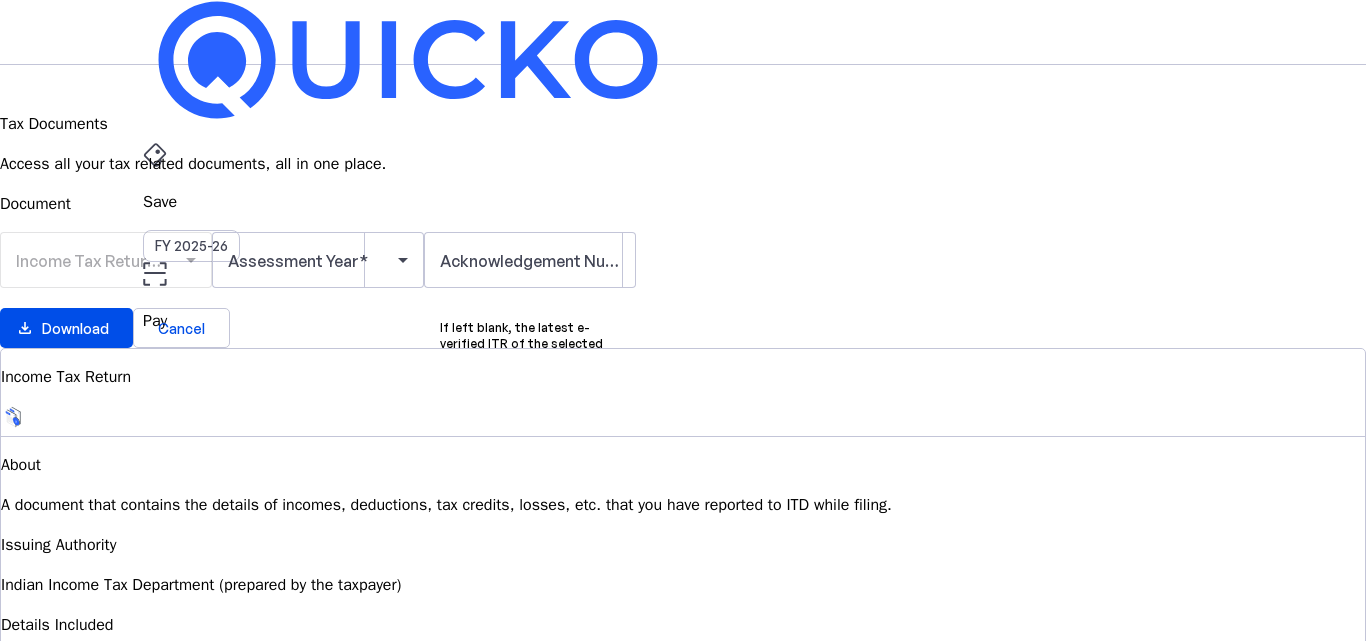 click on "AY 2025-26" at bounding box center [192, 452] 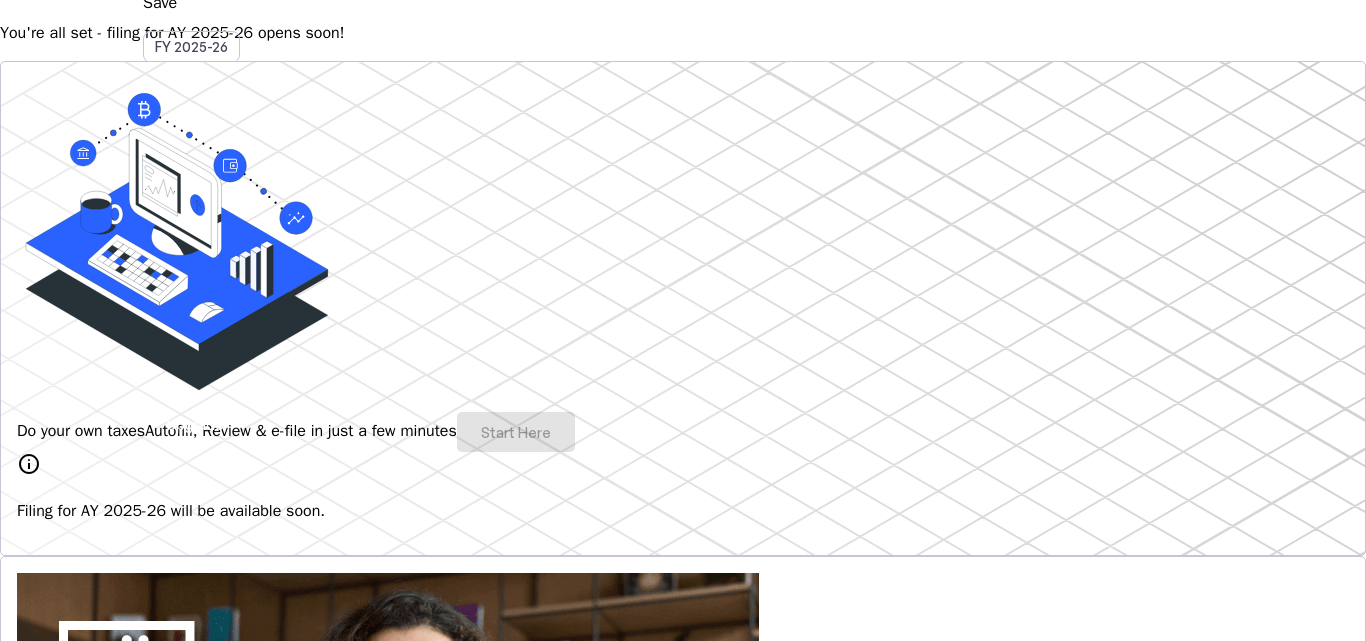 scroll, scrollTop: 200, scrollLeft: 0, axis: vertical 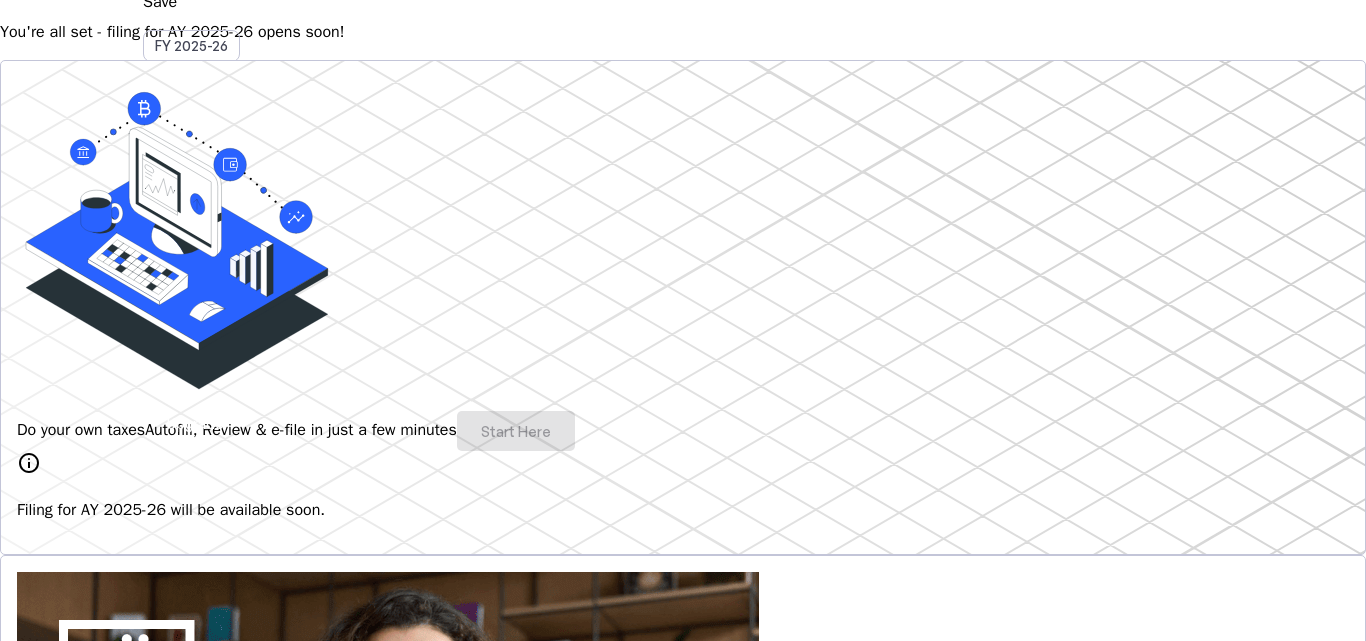 click on "Do your own taxes   Autofill, Review & e-file in just a few minutes   Start Here" at bounding box center [683, 431] 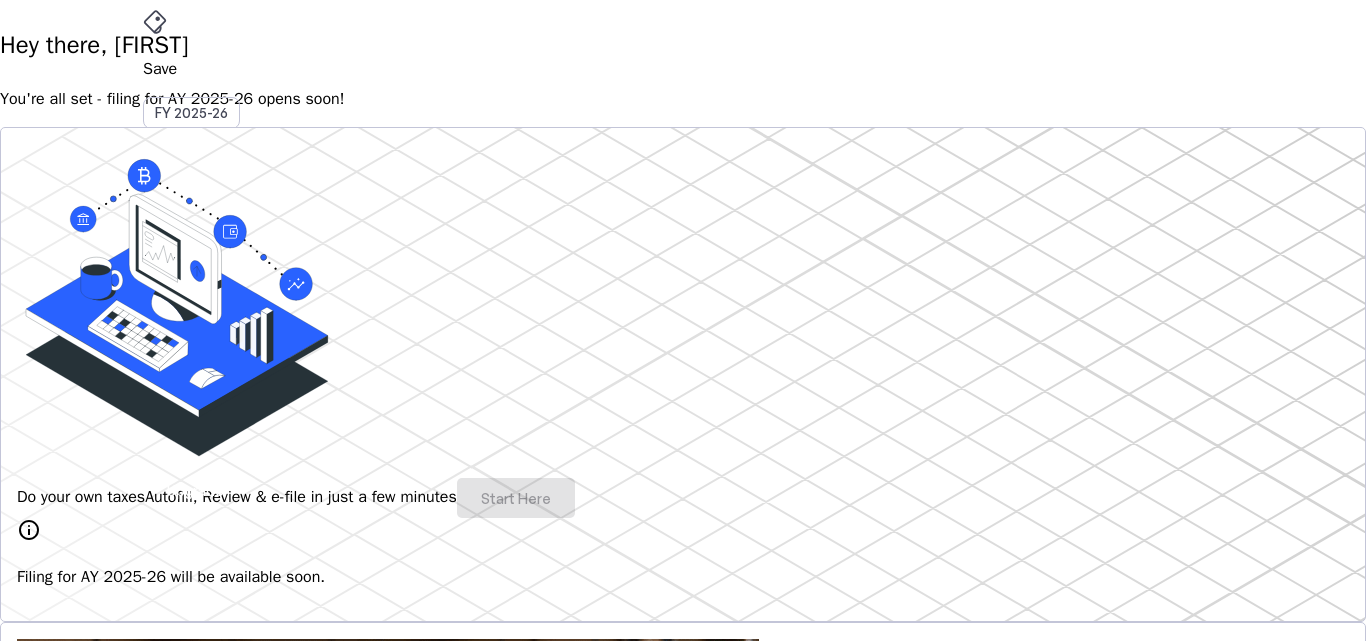scroll, scrollTop: 0, scrollLeft: 0, axis: both 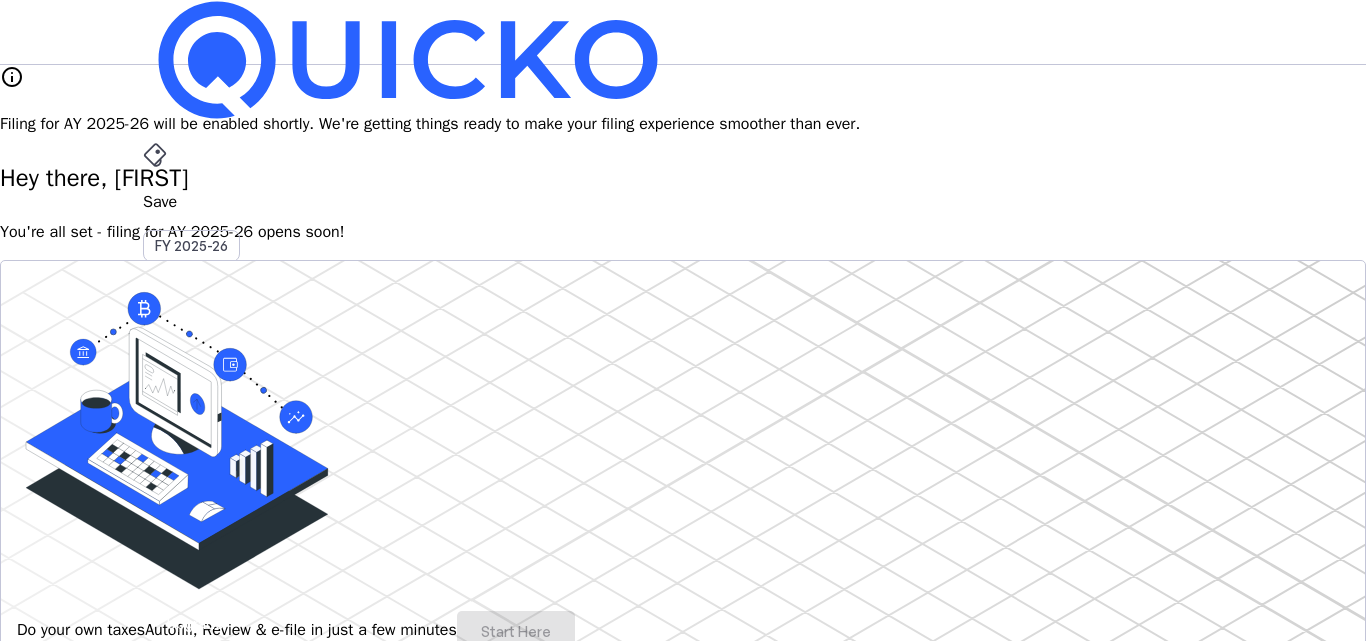 click on "arrow_drop_down" at bounding box center [155, 536] 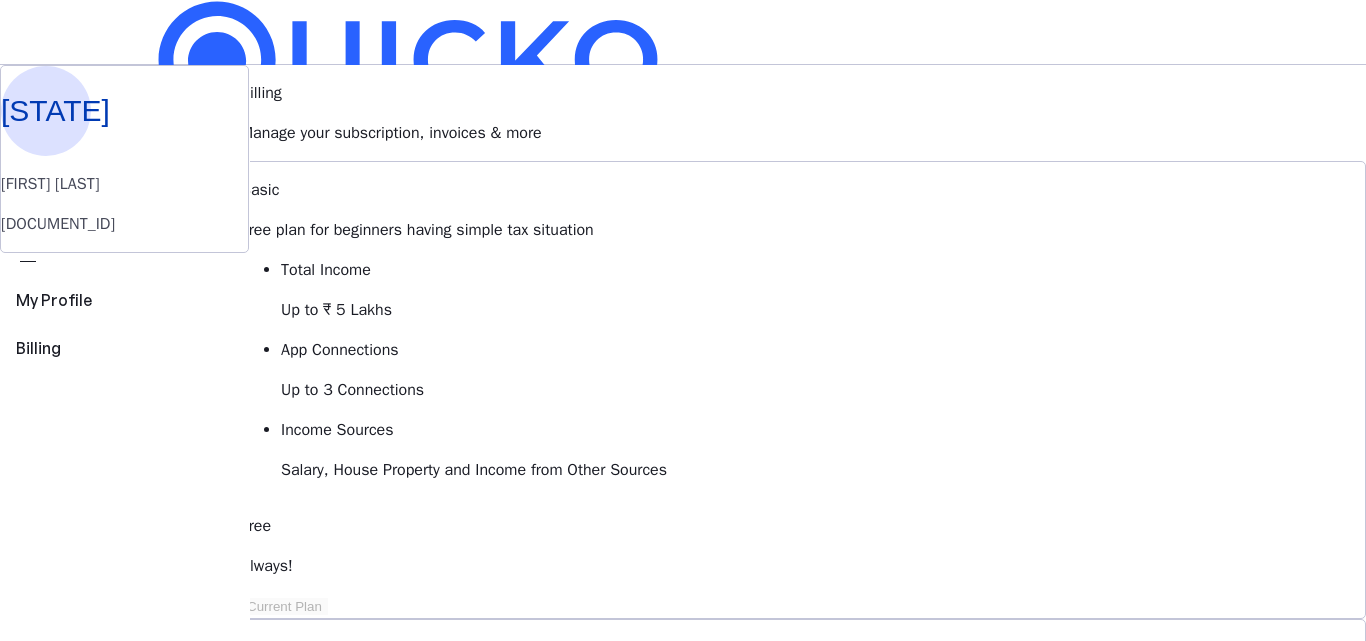 click on "Upgrade" at bounding box center (195, 623) 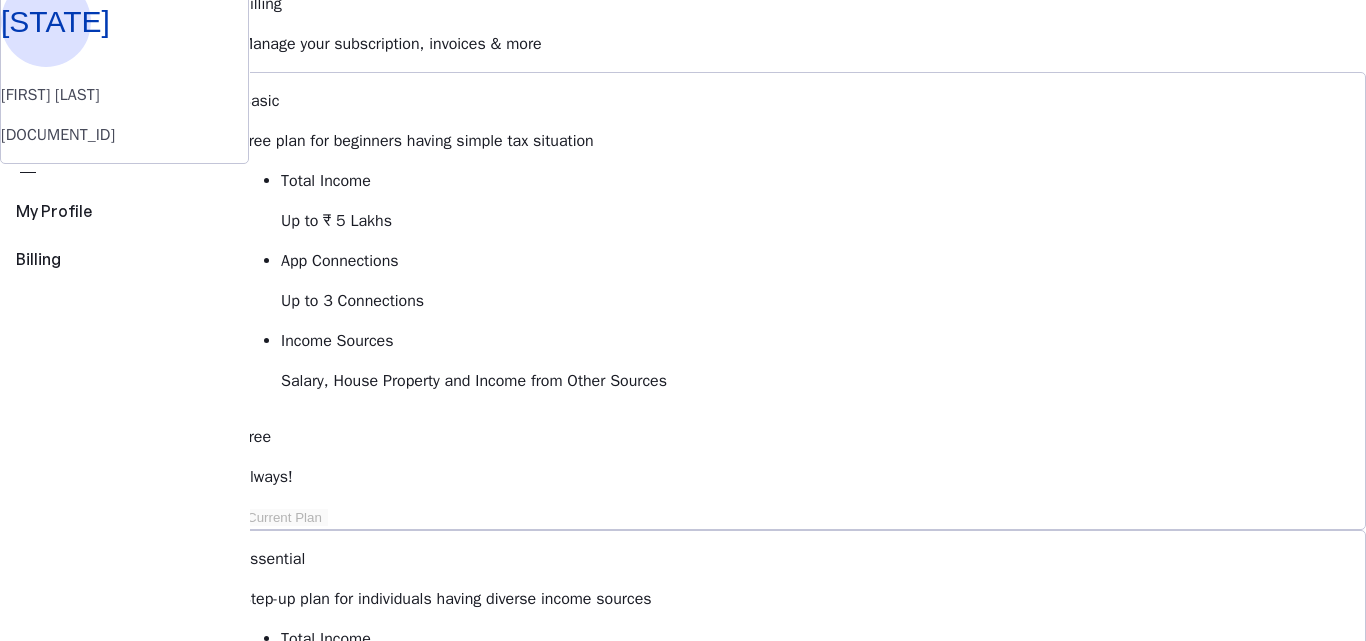 scroll, scrollTop: 200, scrollLeft: 0, axis: vertical 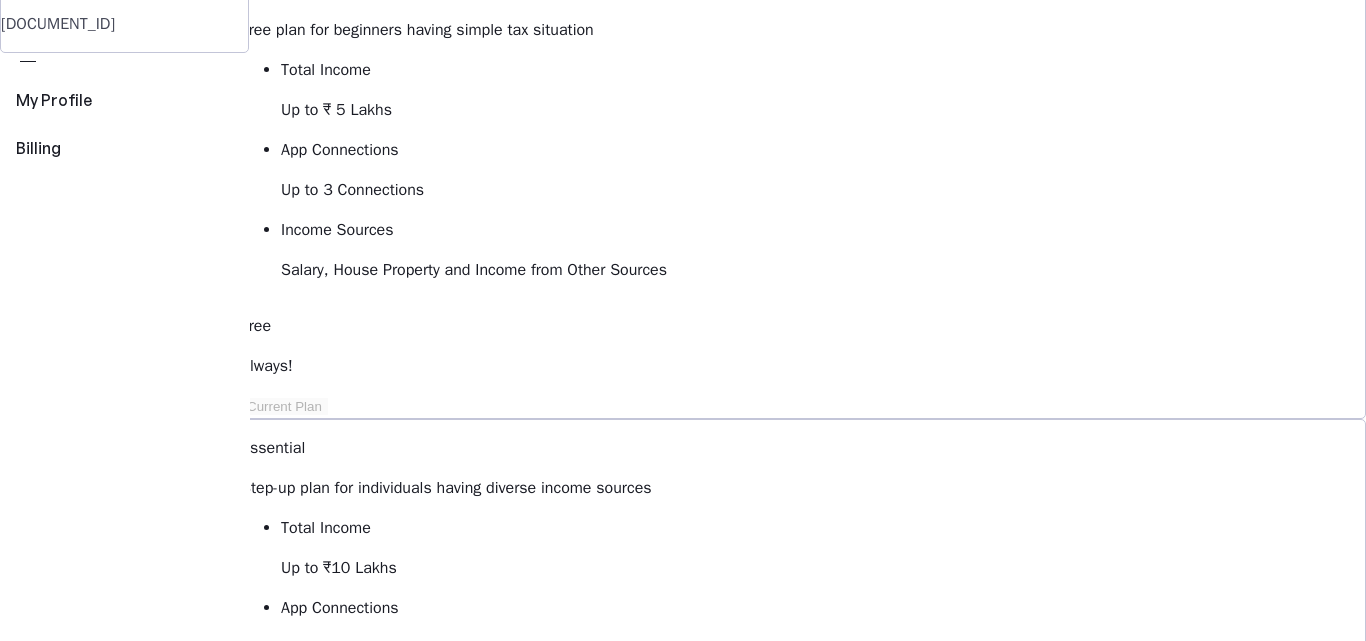 click on "keyboard_arrow_down" at bounding box center [362, 1500] 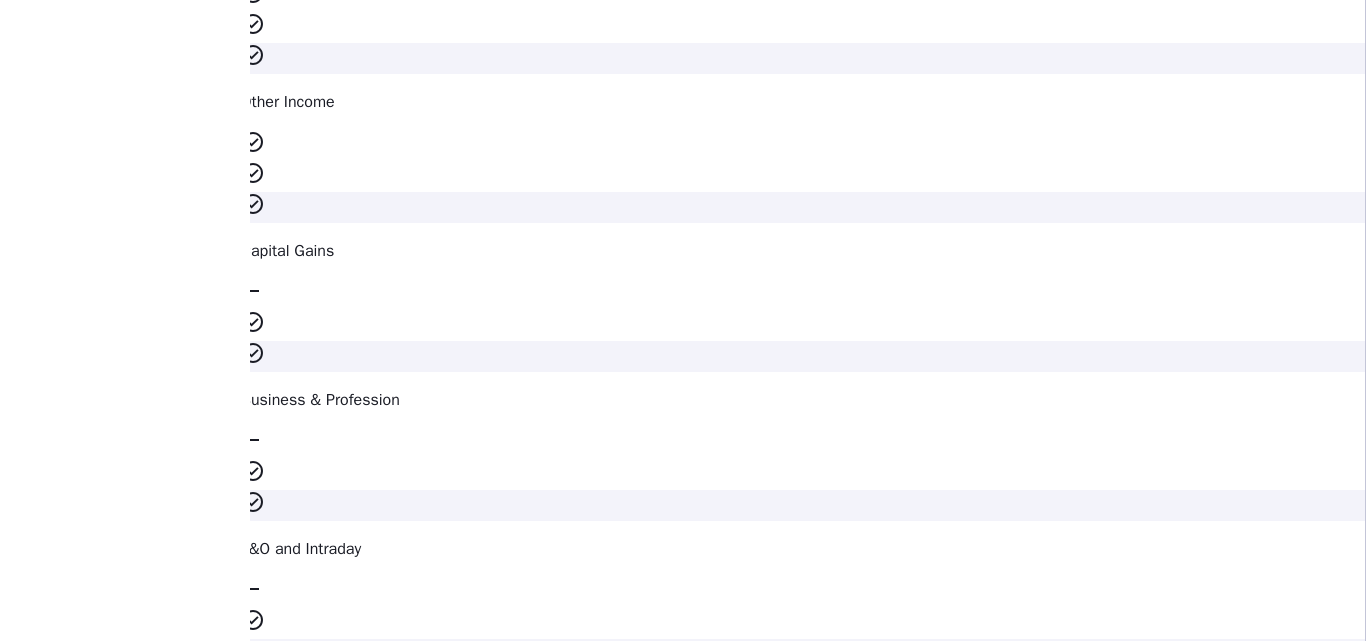 scroll, scrollTop: 3300, scrollLeft: 0, axis: vertical 